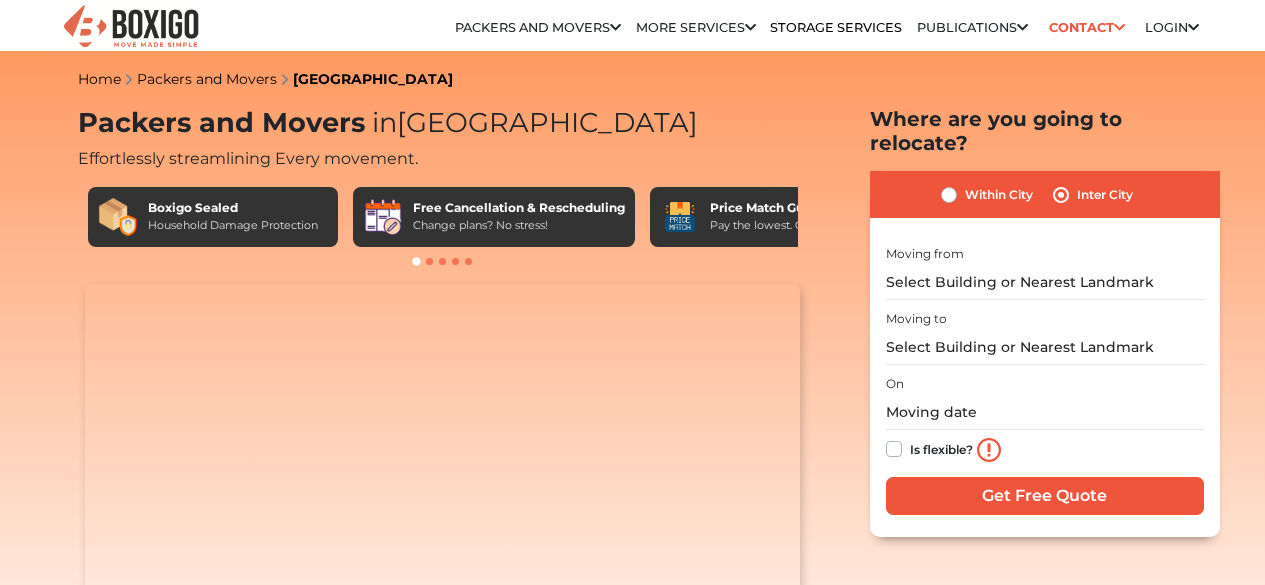 scroll, scrollTop: 0, scrollLeft: 0, axis: both 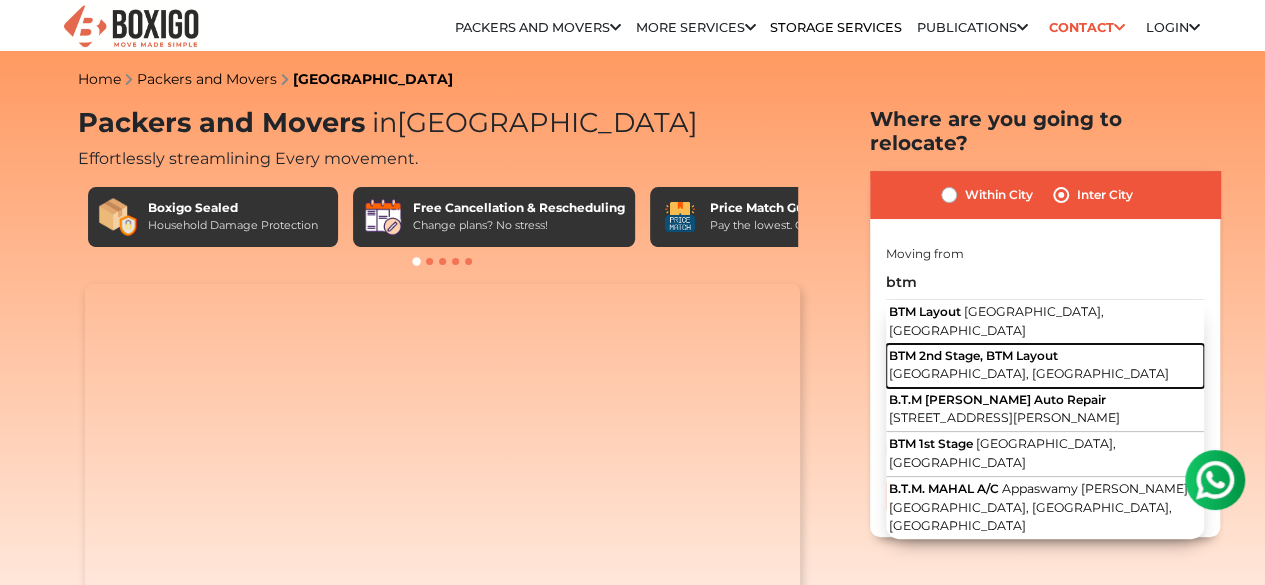 click on "BTM 2nd Stage, BTM Layout" at bounding box center (973, 355) 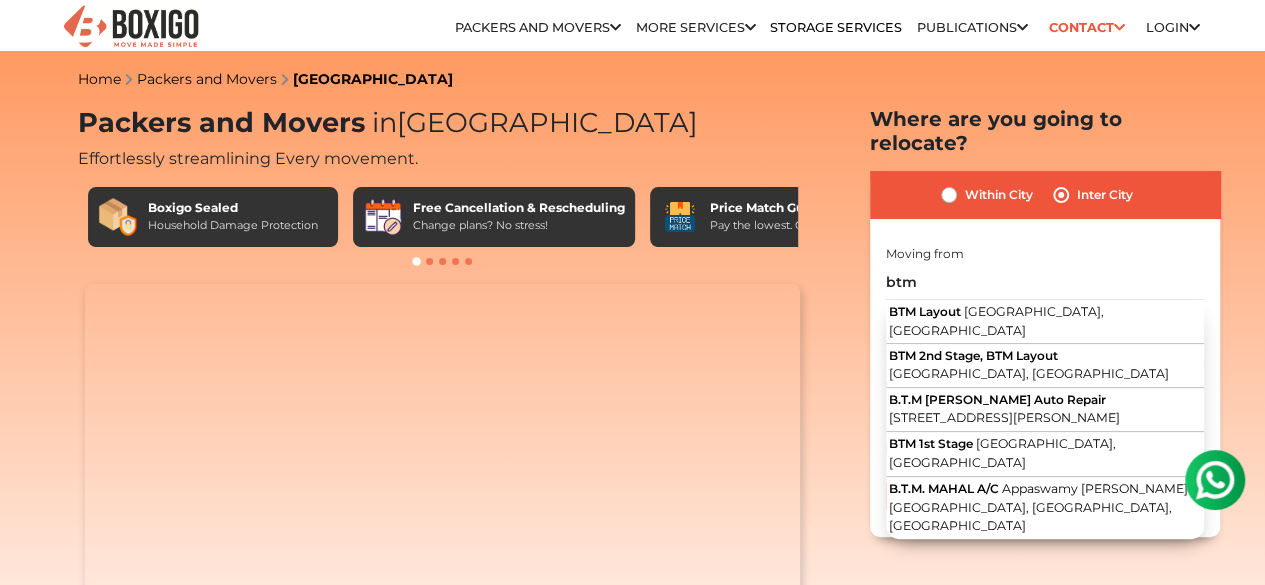 type on "BTM 2nd Stage, BTM Layout, [GEOGRAPHIC_DATA], [GEOGRAPHIC_DATA]" 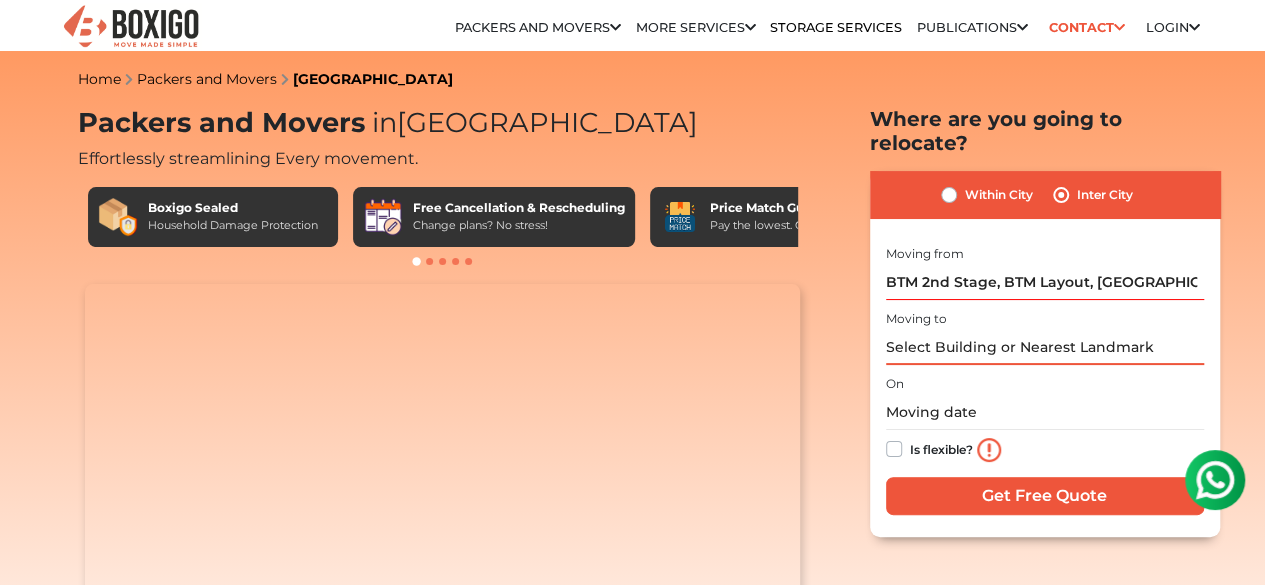 click at bounding box center (1045, 347) 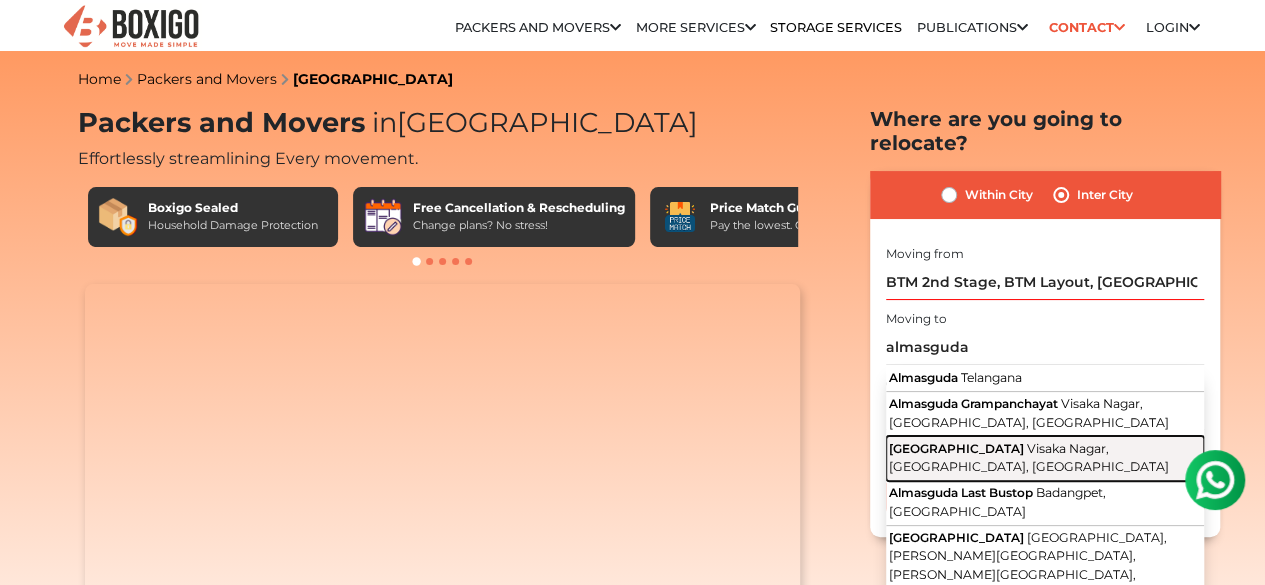 click on "[GEOGRAPHIC_DATA]" at bounding box center [956, 448] 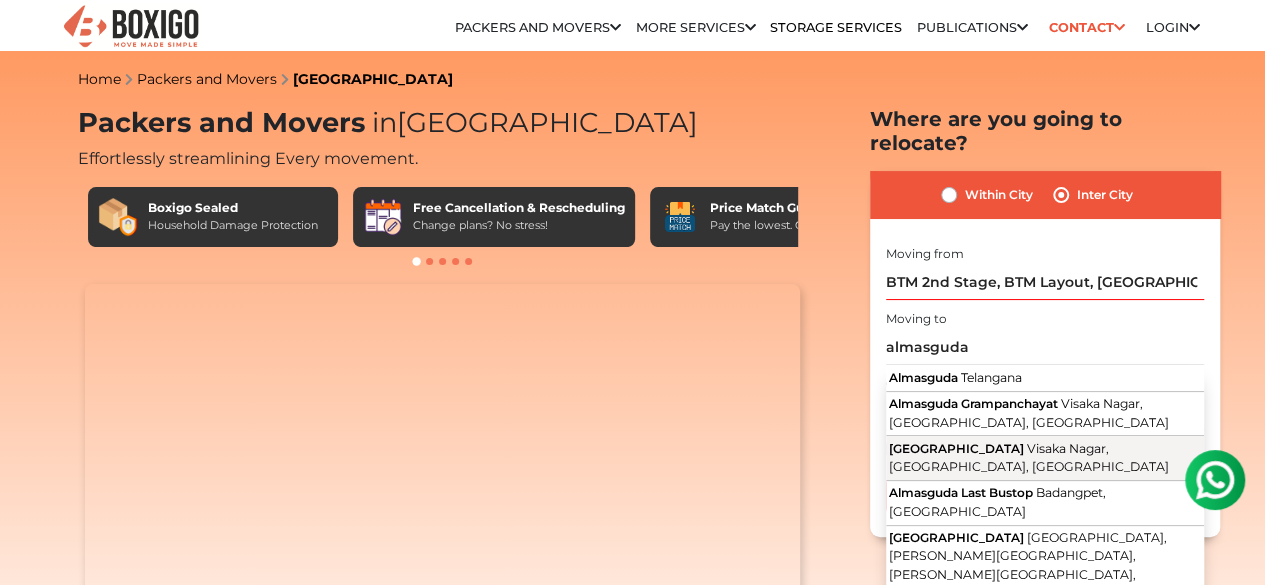 type on "[GEOGRAPHIC_DATA], [GEOGRAPHIC_DATA], [GEOGRAPHIC_DATA]" 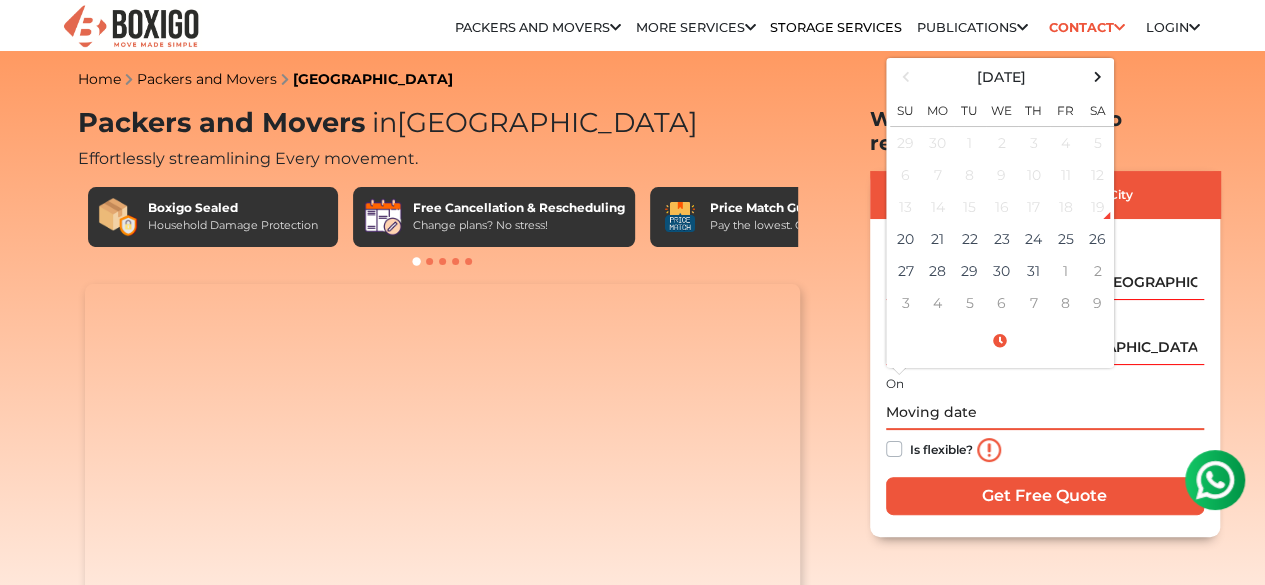 click at bounding box center (1045, 412) 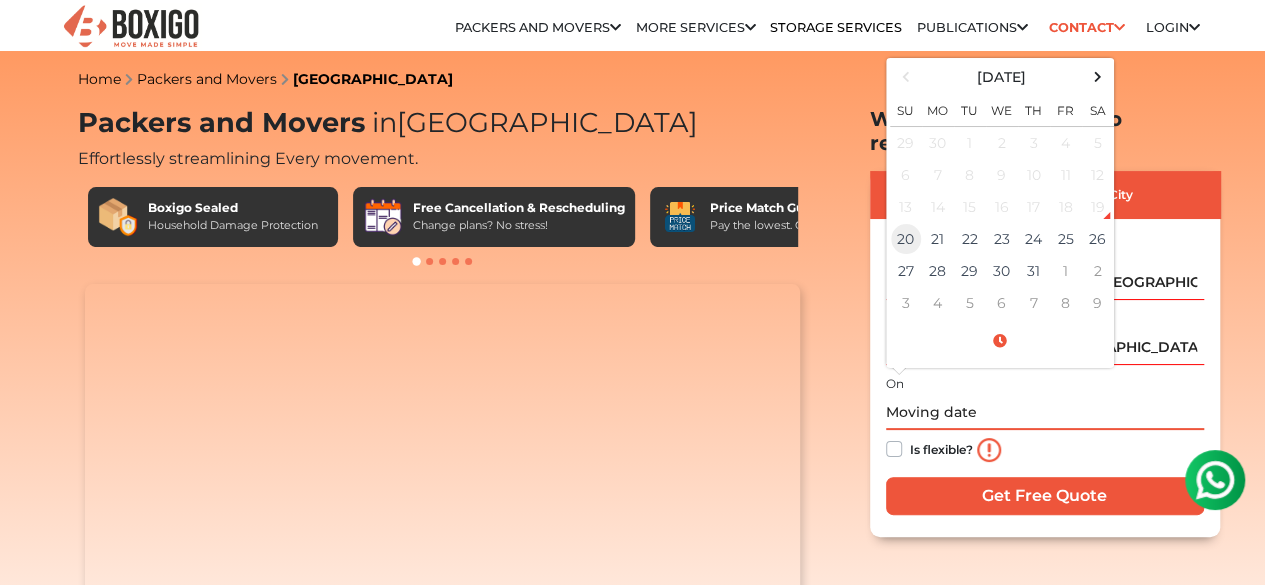 click on "20" at bounding box center [906, 239] 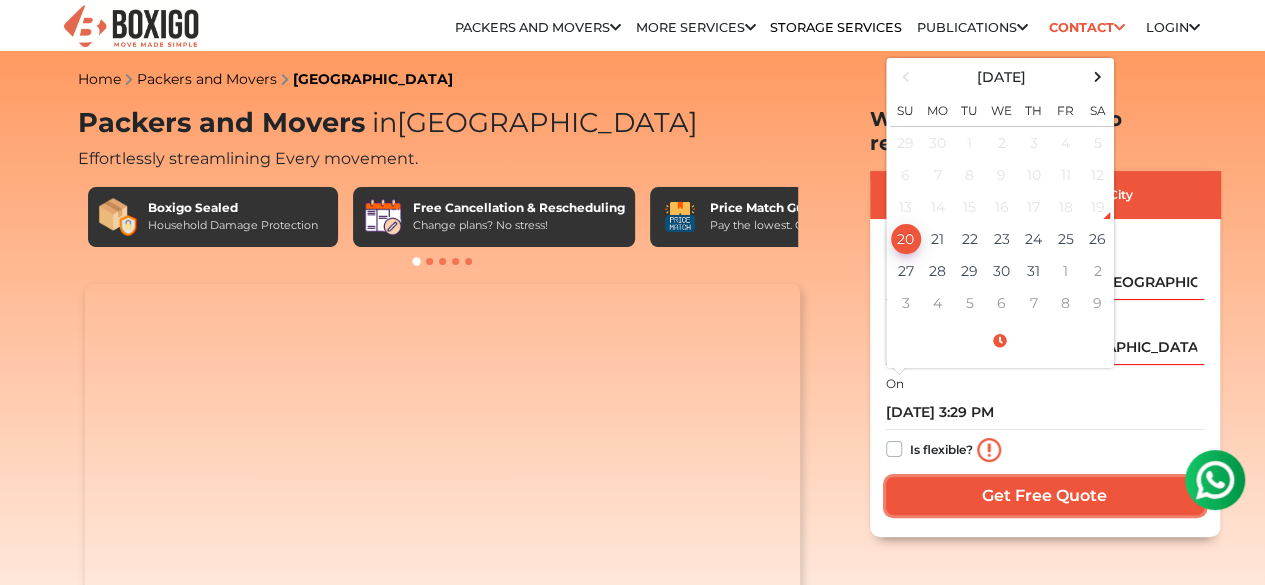 click on "Get Free Quote" at bounding box center [1045, 496] 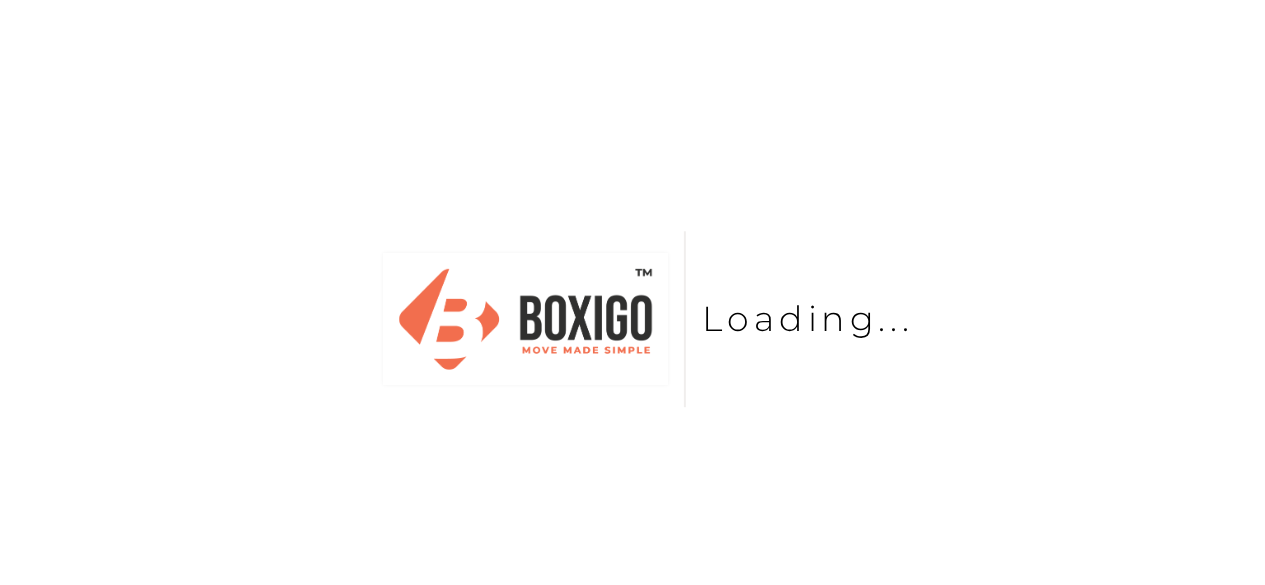 scroll, scrollTop: 0, scrollLeft: 0, axis: both 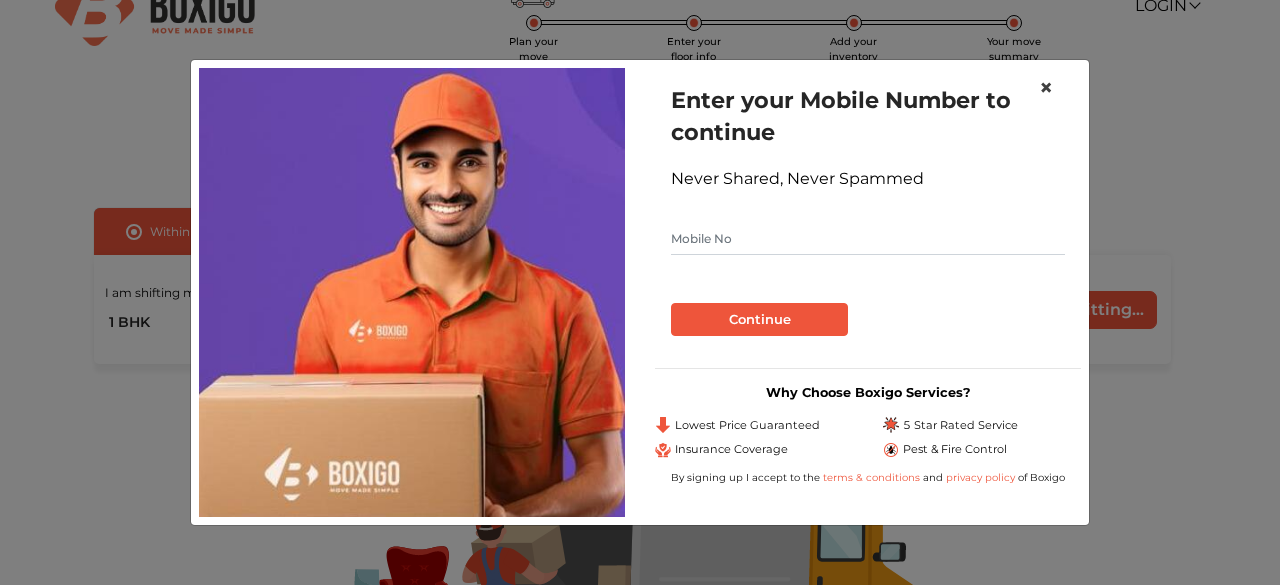 click on "×" at bounding box center (1046, 87) 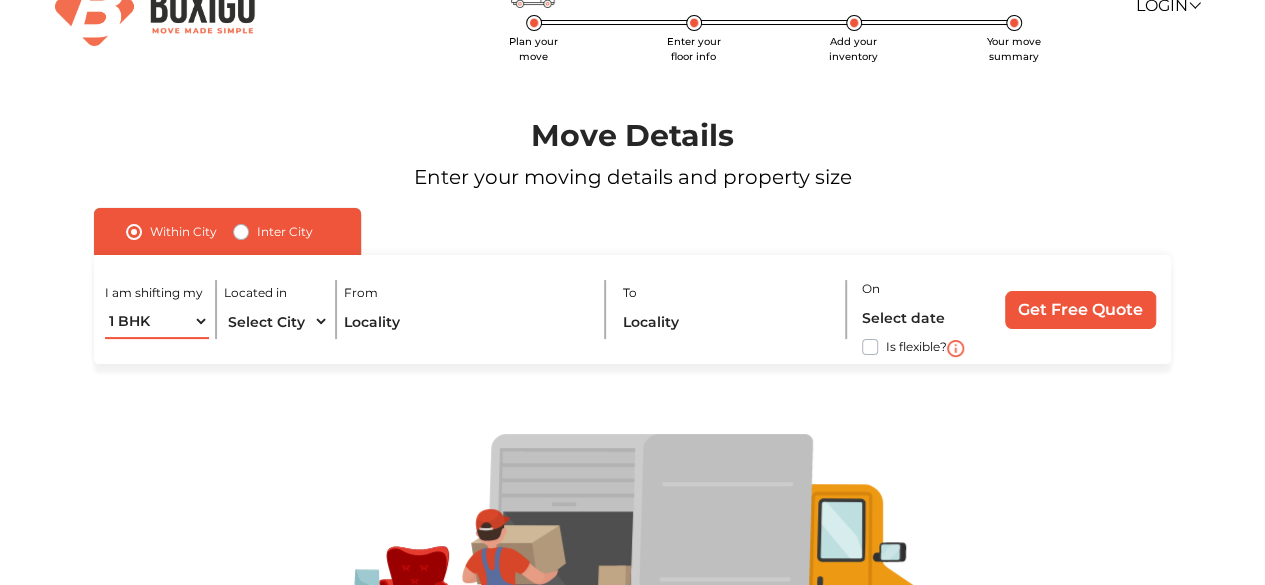 click on "1 BHK 2 BHK 3 BHK 3 + BHK FEW ITEMS" at bounding box center [157, 321] 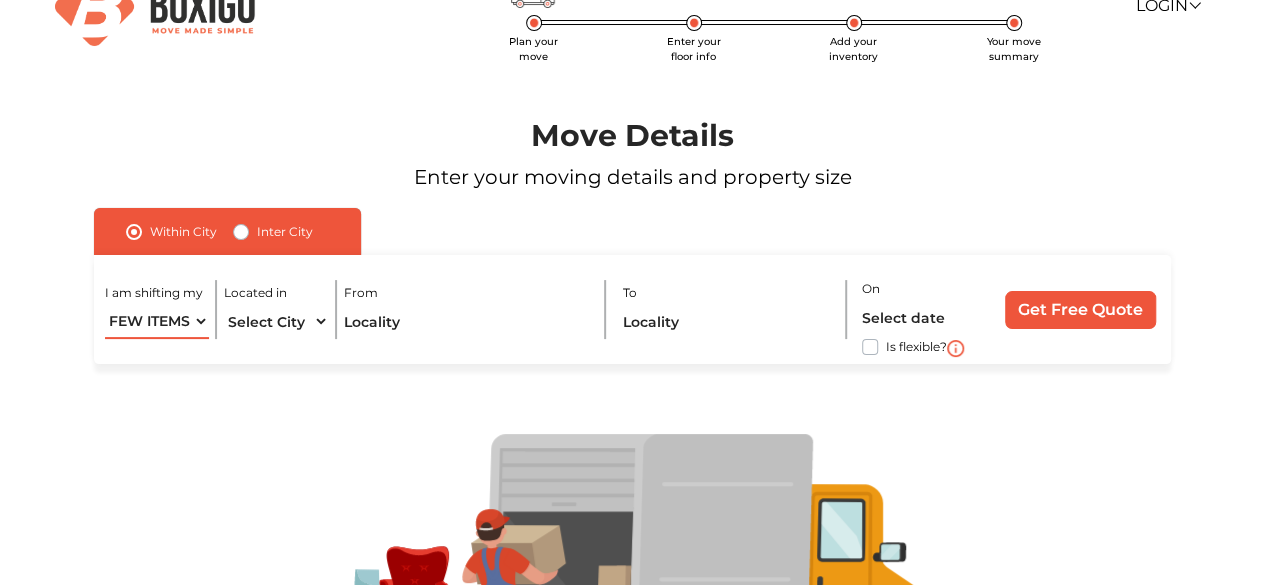click on "1 BHK 2 BHK 3 BHK 3 + BHK FEW ITEMS" at bounding box center (157, 321) 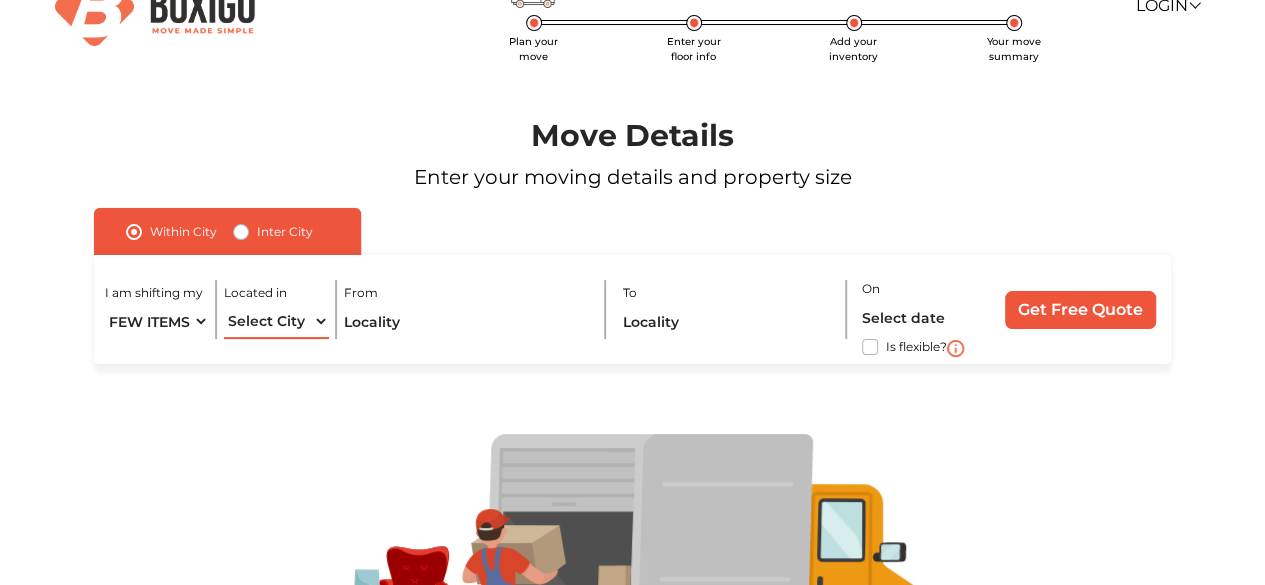 click on "Select City [GEOGRAPHIC_DATA] [GEOGRAPHIC_DATA] [GEOGRAPHIC_DATA] [GEOGRAPHIC_DATA] [GEOGRAPHIC_DATA] [GEOGRAPHIC_DATA] [GEOGRAPHIC_DATA] [GEOGRAPHIC_DATA] [GEOGRAPHIC_DATA] [GEOGRAPHIC_DATA] [GEOGRAPHIC_DATA] [GEOGRAPHIC_DATA] [GEOGRAPHIC_DATA] [GEOGRAPHIC_DATA] [GEOGRAPHIC_DATA] & [GEOGRAPHIC_DATA] [GEOGRAPHIC_DATA] [GEOGRAPHIC_DATA] [GEOGRAPHIC_DATA] [GEOGRAPHIC_DATA] [GEOGRAPHIC_DATA] [GEOGRAPHIC_DATA] [GEOGRAPHIC_DATA] [GEOGRAPHIC_DATA] [GEOGRAPHIC_DATA] [GEOGRAPHIC_DATA] [GEOGRAPHIC_DATA] [GEOGRAPHIC_DATA] [GEOGRAPHIC_DATA] [GEOGRAPHIC_DATA] [GEOGRAPHIC_DATA] [GEOGRAPHIC_DATA] [GEOGRAPHIC_DATA] [GEOGRAPHIC_DATA] [GEOGRAPHIC_DATA] [GEOGRAPHIC_DATA] [GEOGRAPHIC_DATA]" at bounding box center [276, 321] 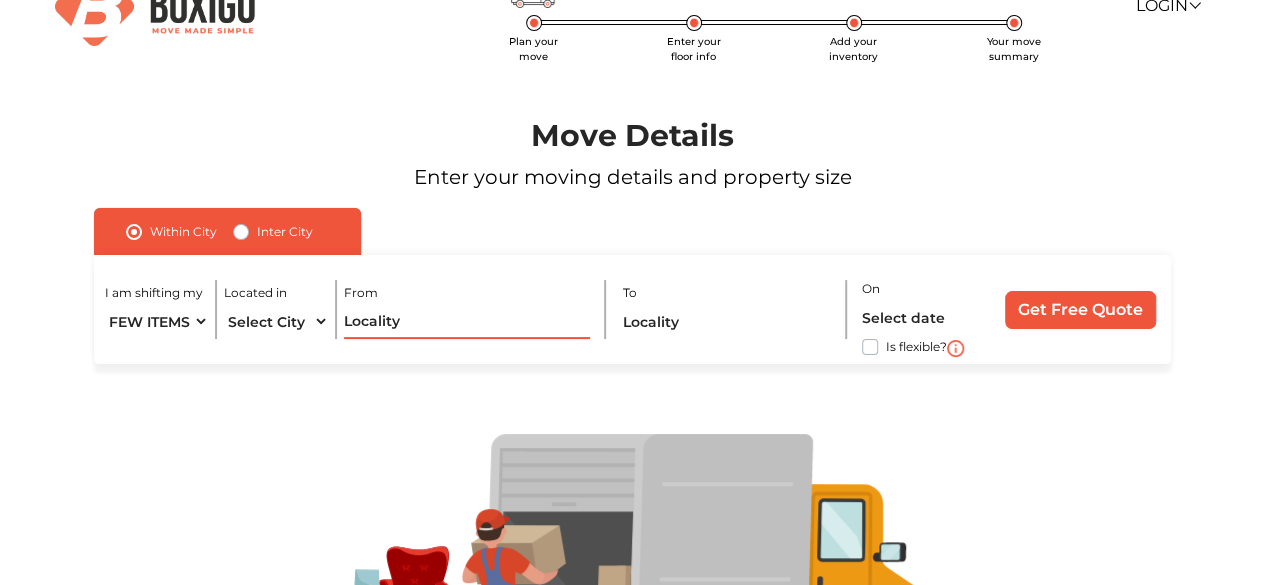 click at bounding box center (467, 321) 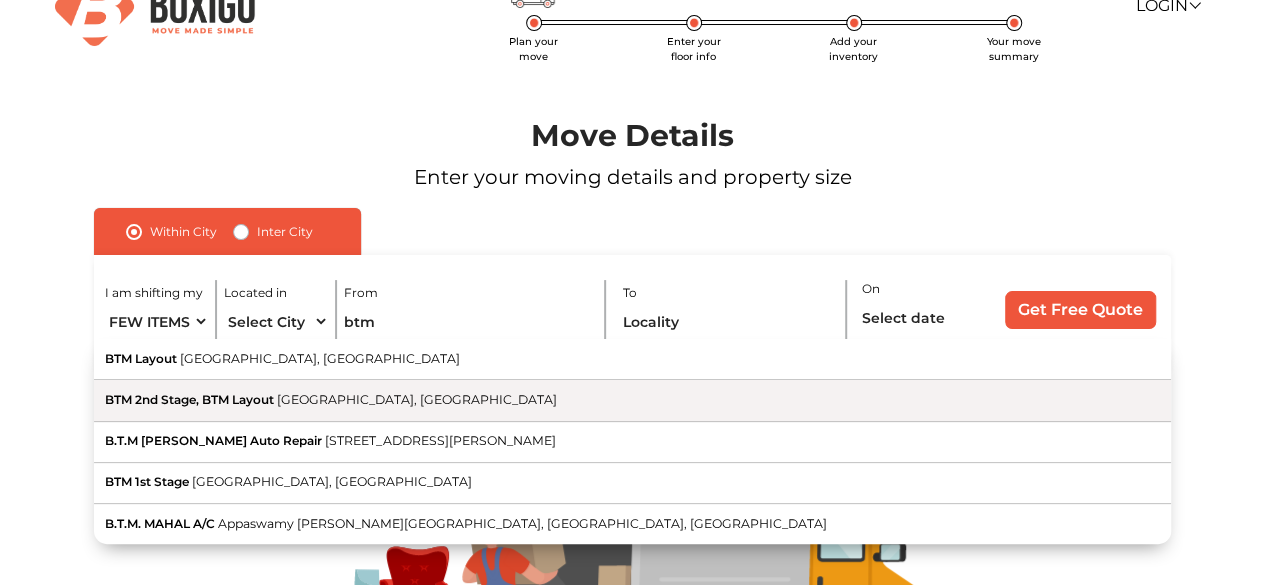 click on "BTM 2nd Stage, BTM Layout" at bounding box center (189, 399) 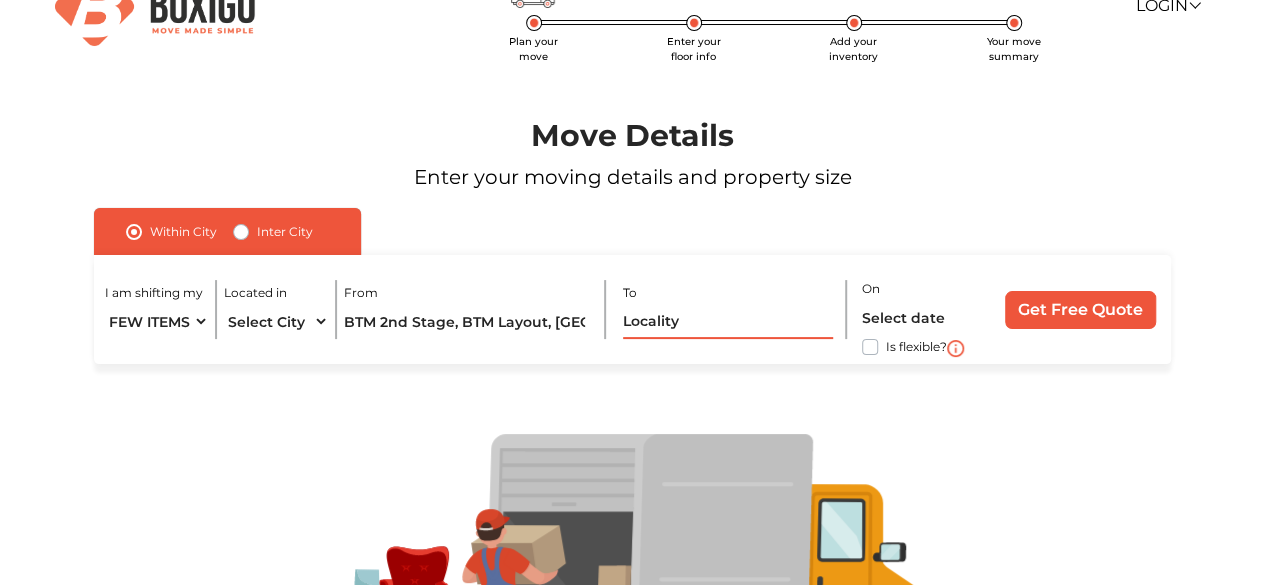 click at bounding box center (728, 321) 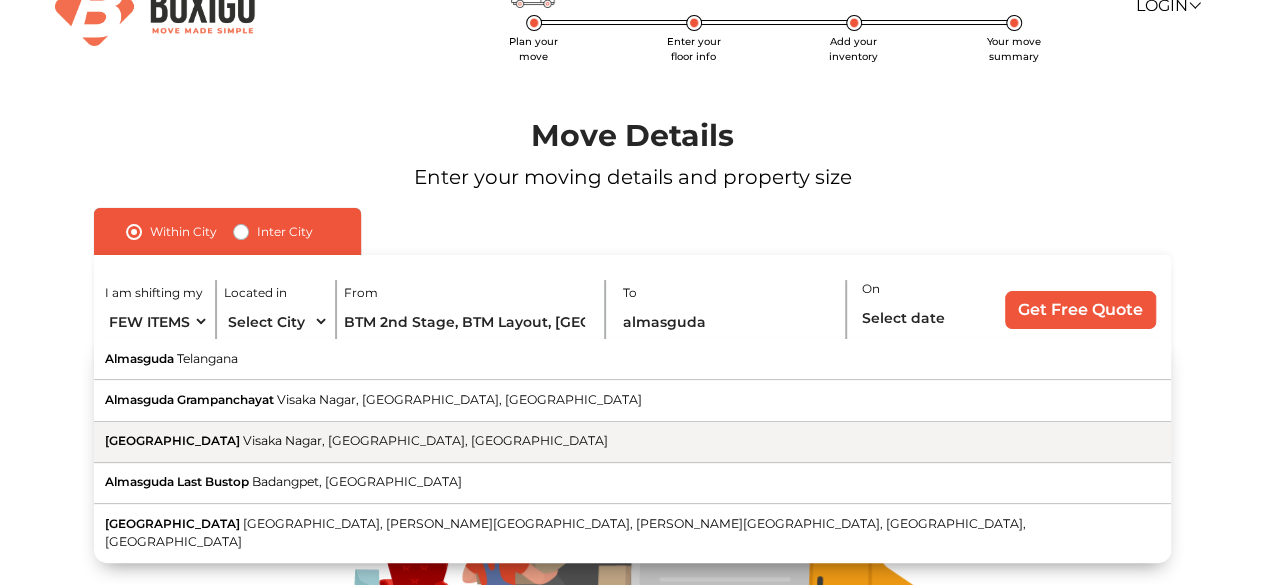 click on "[GEOGRAPHIC_DATA], [GEOGRAPHIC_DATA], [GEOGRAPHIC_DATA]" at bounding box center [632, 442] 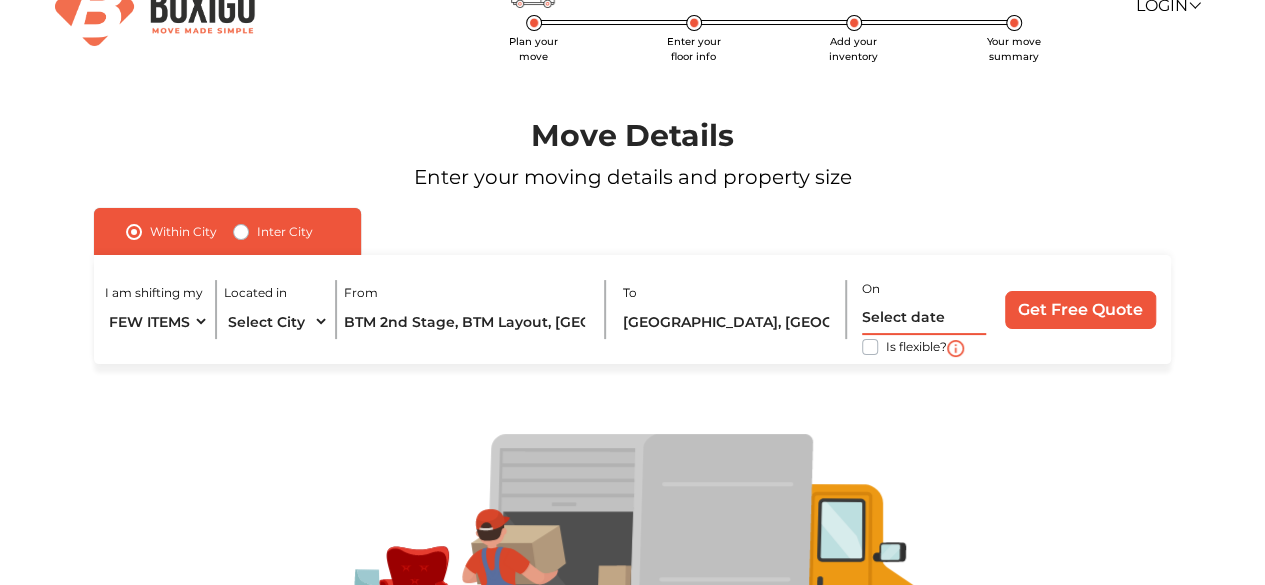 click at bounding box center (924, 317) 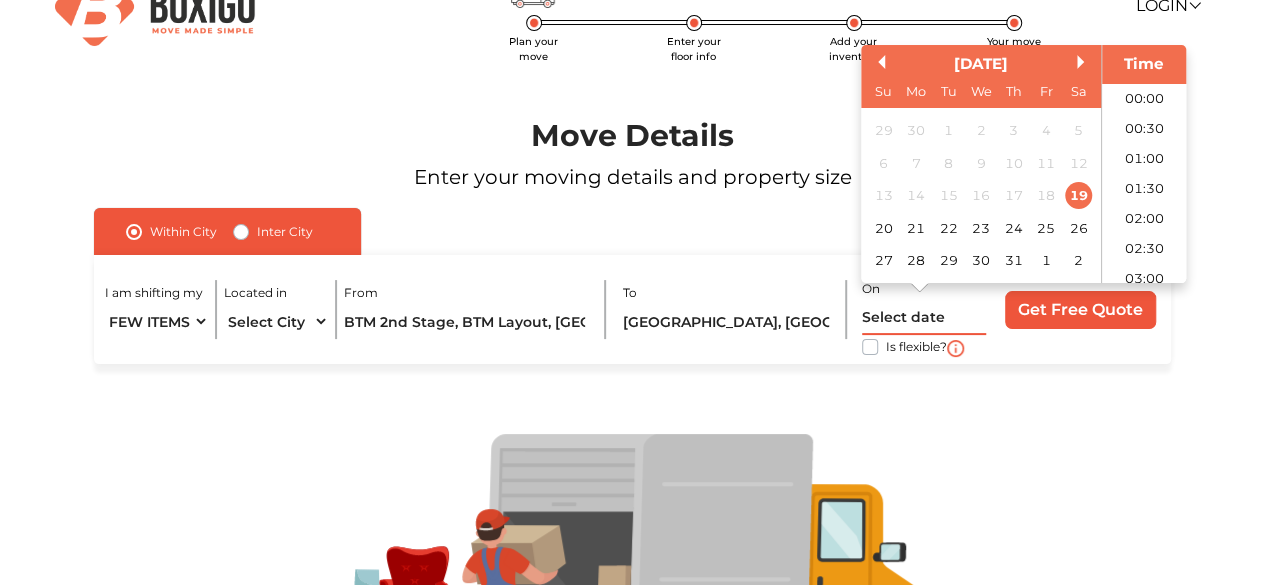 scroll, scrollTop: 845, scrollLeft: 0, axis: vertical 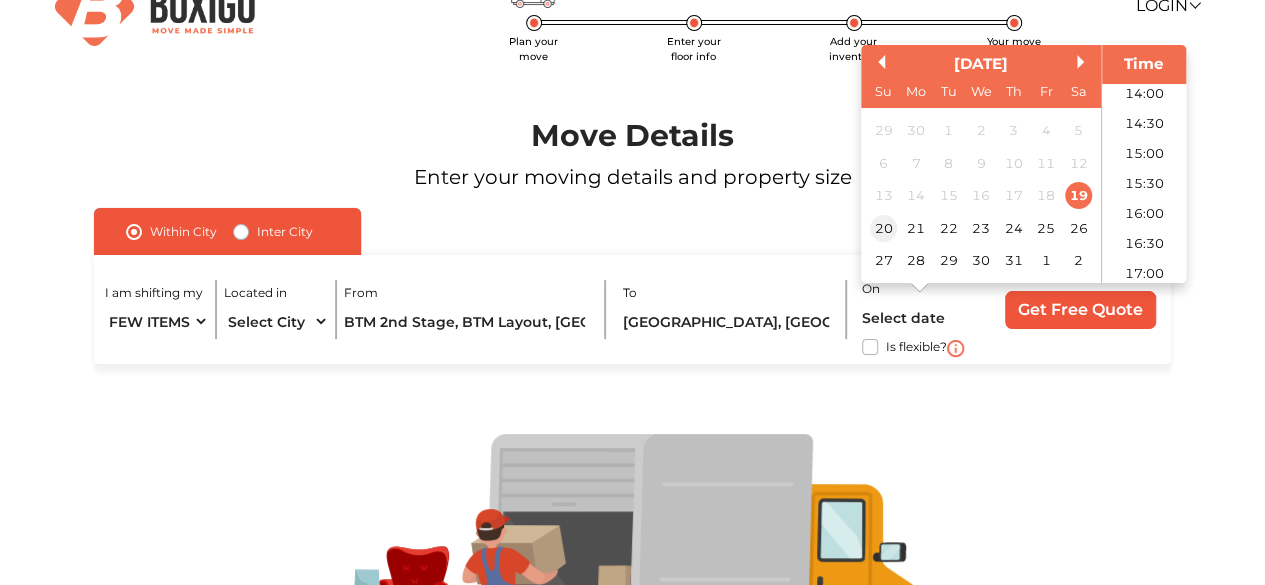 click on "20" at bounding box center (883, 228) 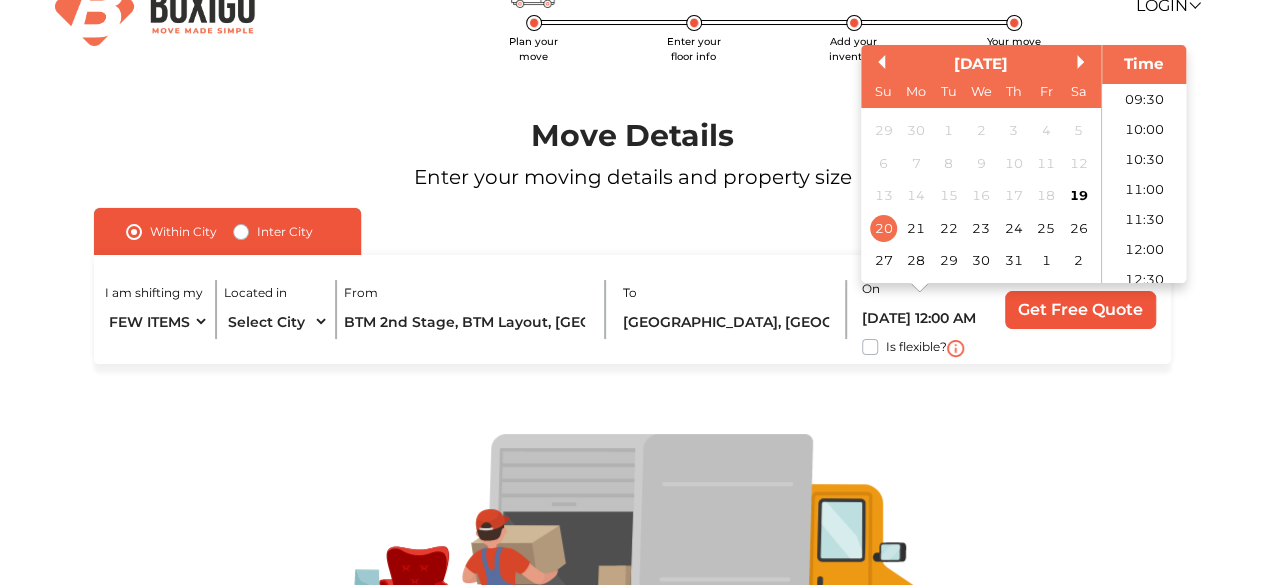scroll, scrollTop: 569, scrollLeft: 0, axis: vertical 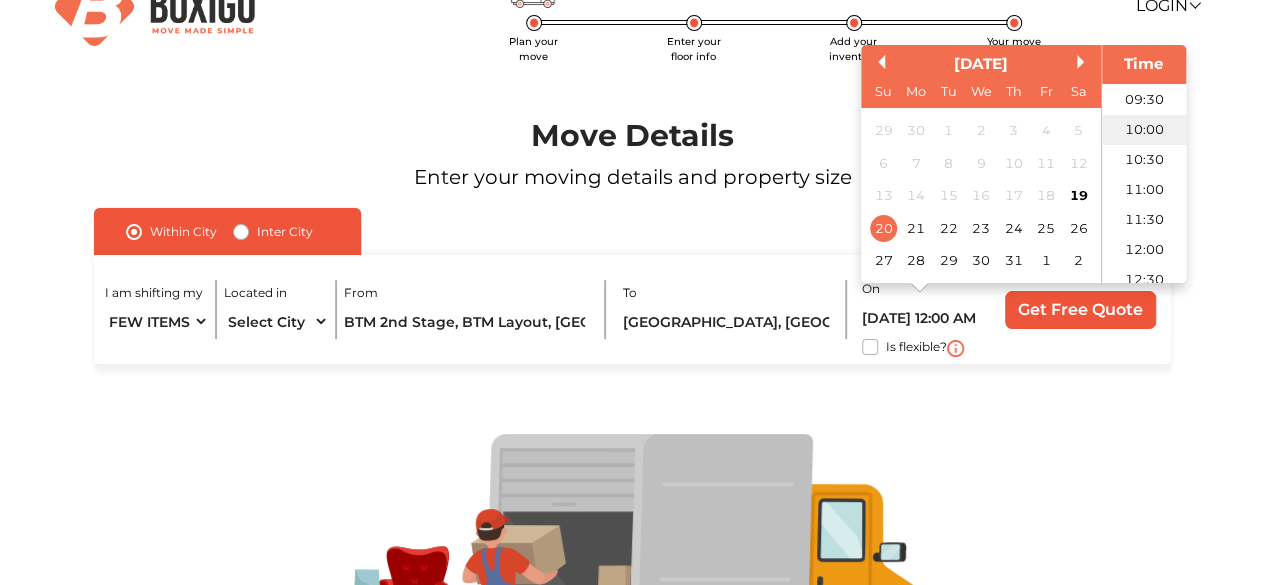 click on "10:00" at bounding box center [1144, 130] 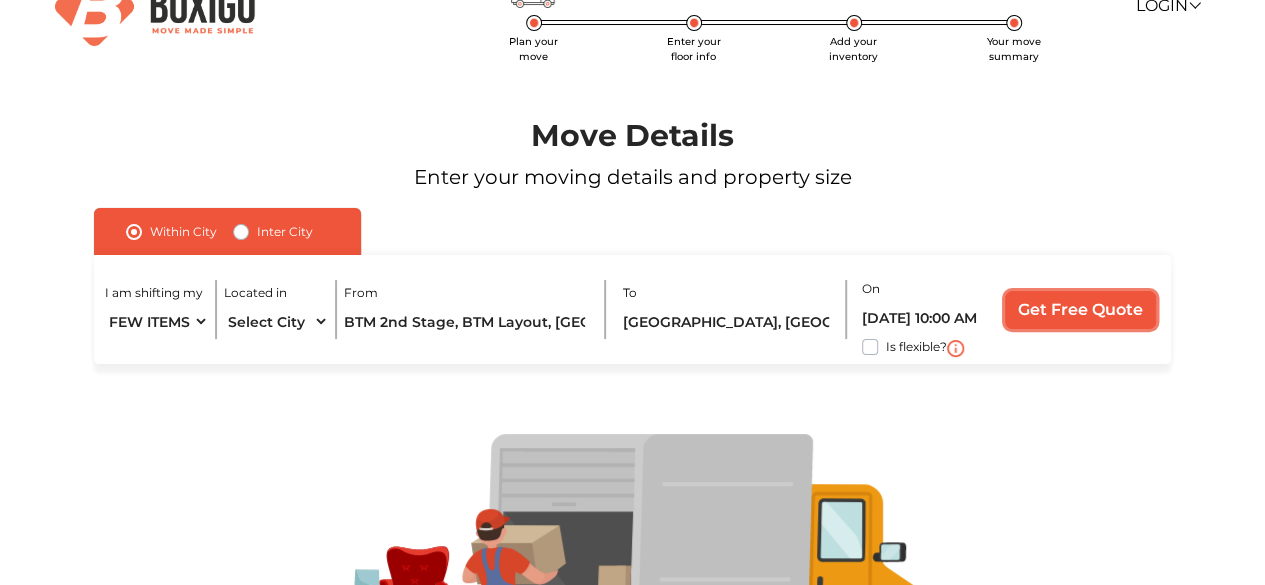click on "Get Free Quote" at bounding box center [1080, 310] 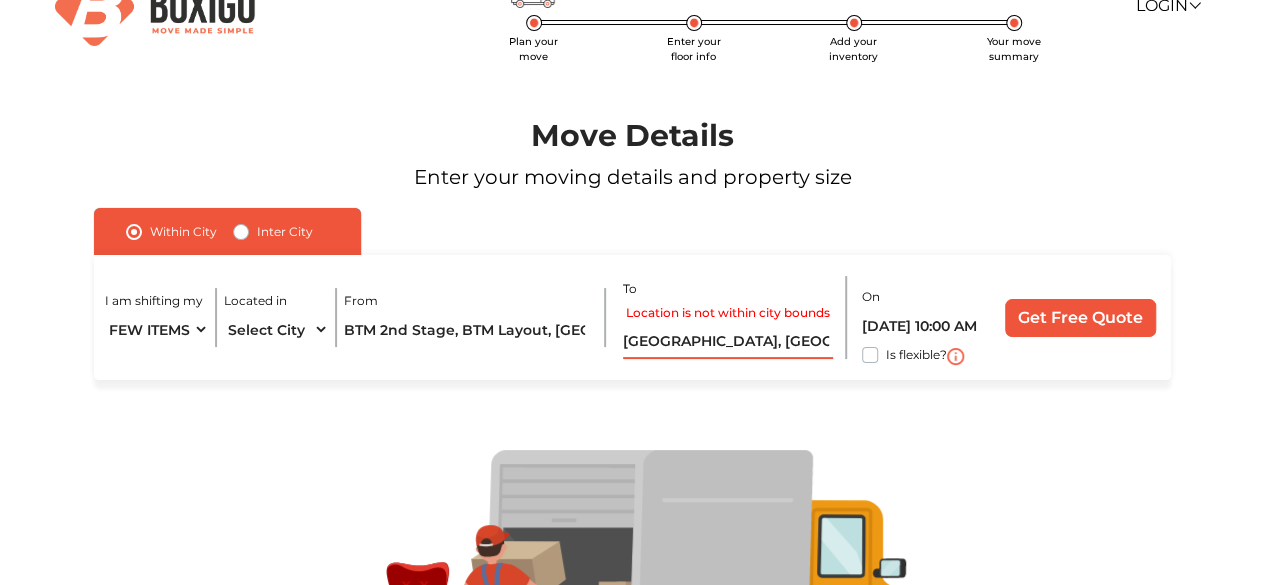 click on "[GEOGRAPHIC_DATA], [GEOGRAPHIC_DATA], [GEOGRAPHIC_DATA]" at bounding box center [728, 341] 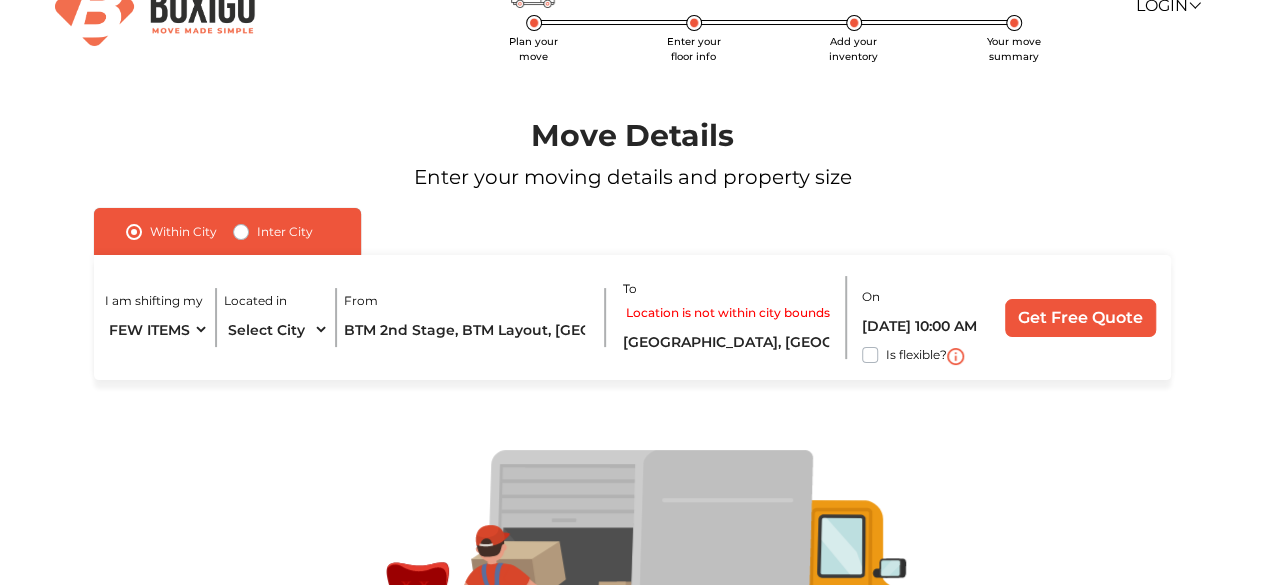click on "Inter City" at bounding box center (285, 232) 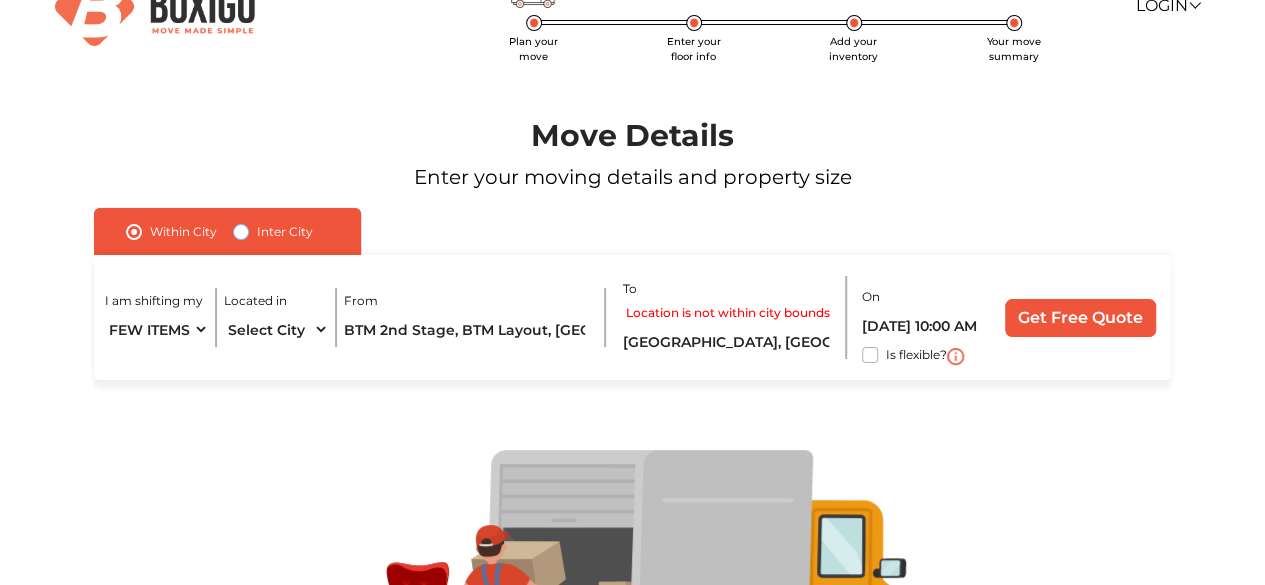 click on "Inter City" at bounding box center [241, 230] 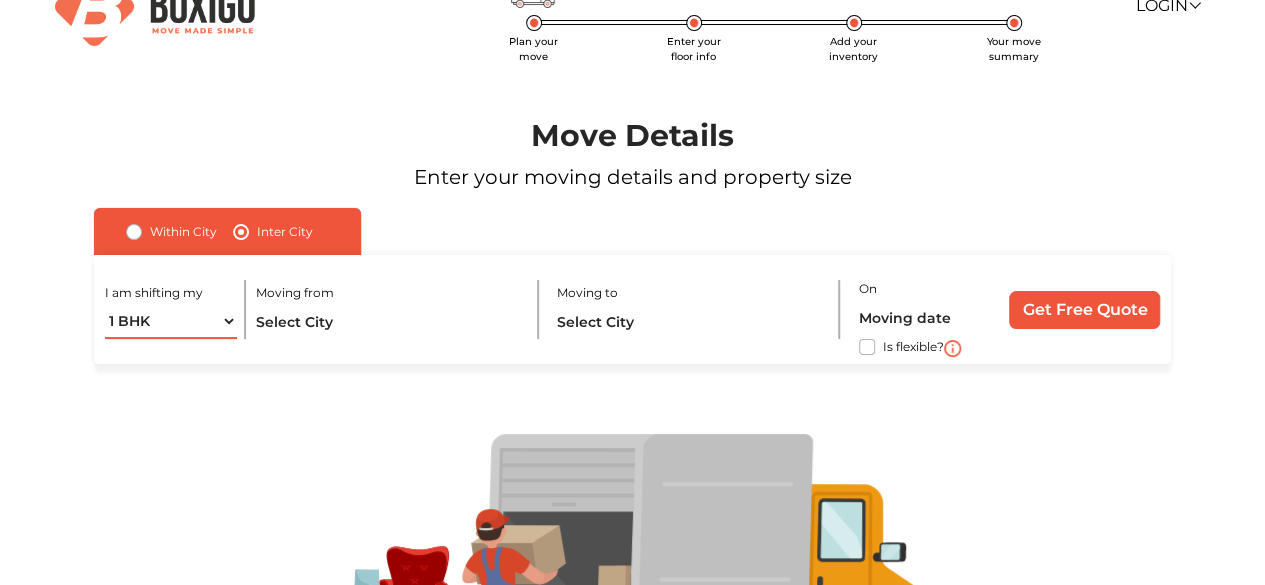 click on "1 BHK 2 BHK 3 BHK 3 + BHK FEW ITEMS" at bounding box center [171, 321] 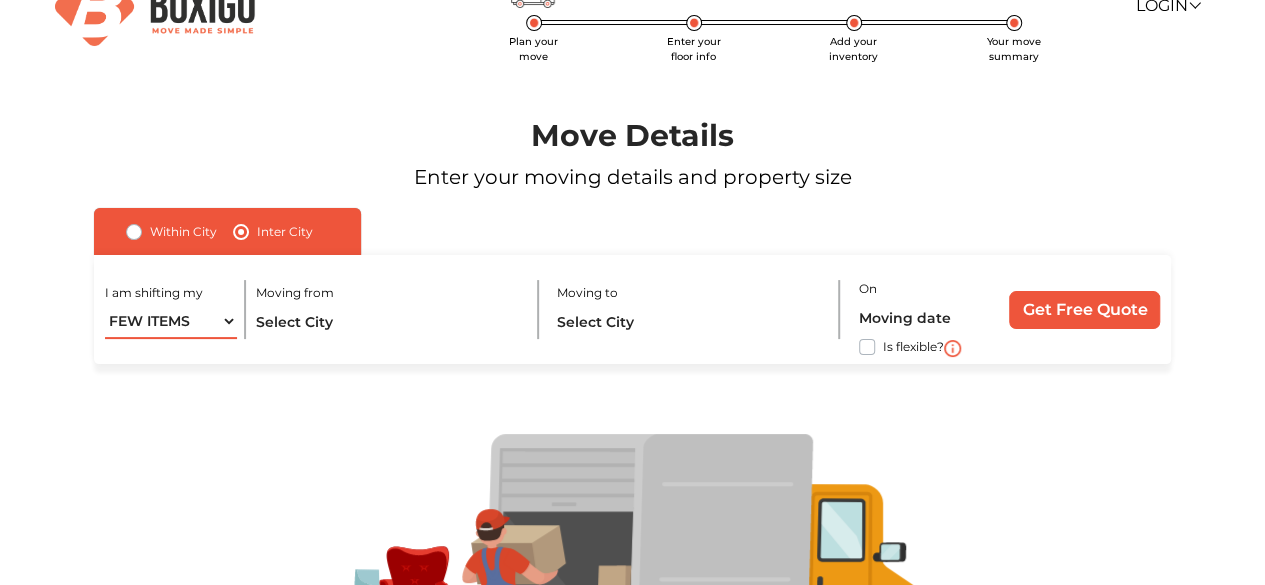 click on "1 BHK 2 BHK 3 BHK 3 + BHK FEW ITEMS" at bounding box center (171, 321) 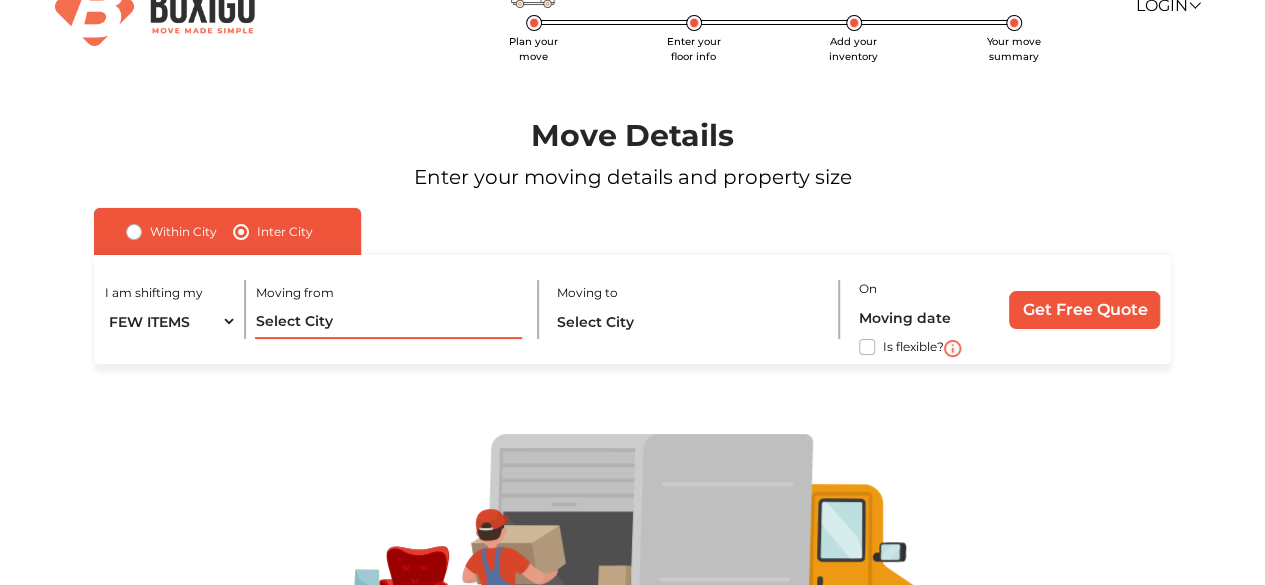 click at bounding box center (388, 321) 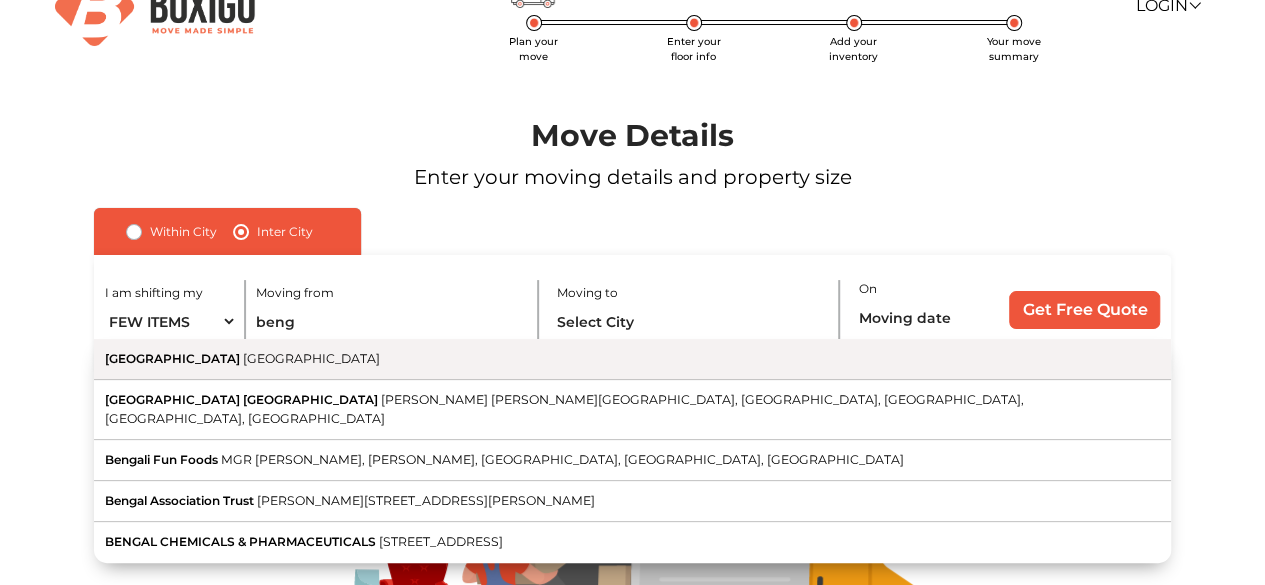 click on "[GEOGRAPHIC_DATA] [GEOGRAPHIC_DATA]" at bounding box center [632, 359] 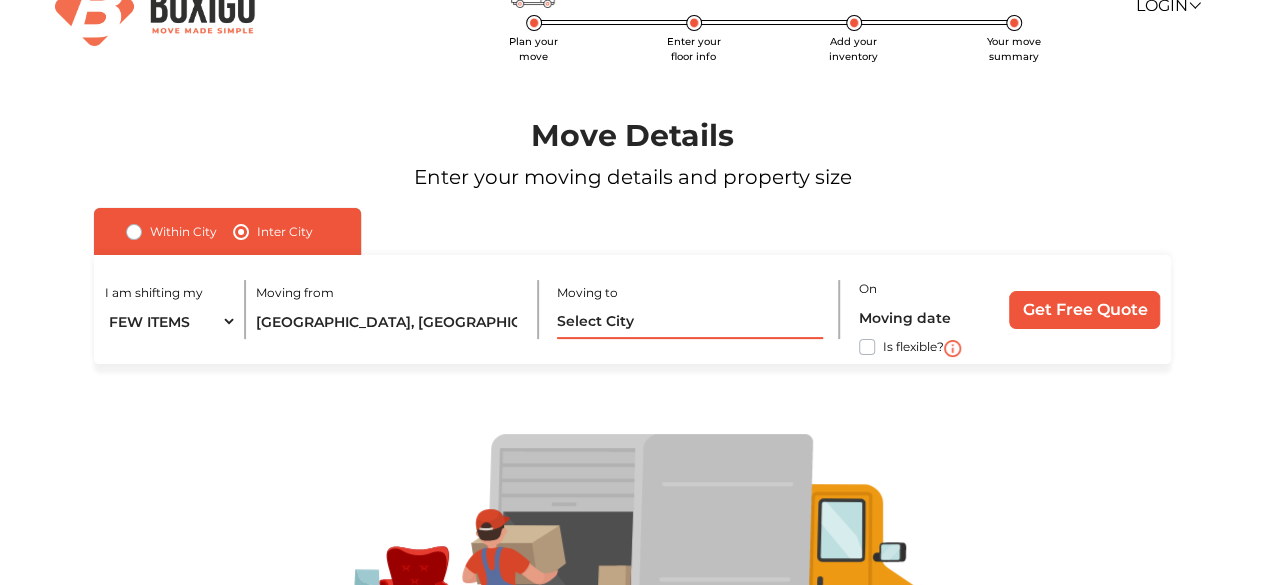 click at bounding box center (690, 321) 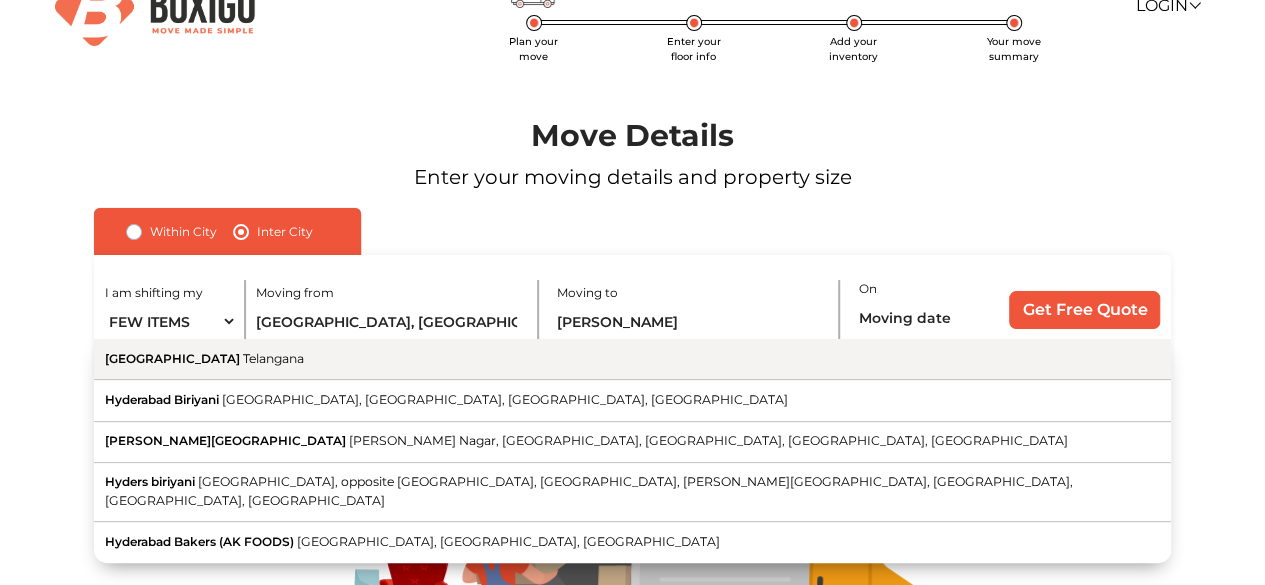 click on "Hyderabad [GEOGRAPHIC_DATA]" at bounding box center (632, 359) 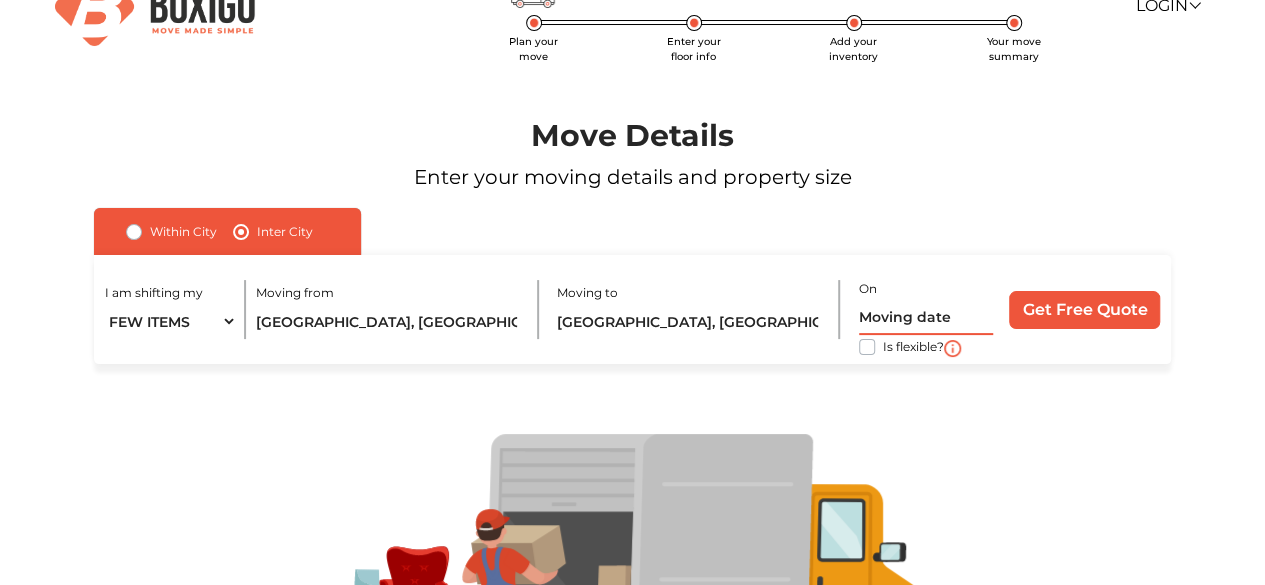 click at bounding box center (926, 317) 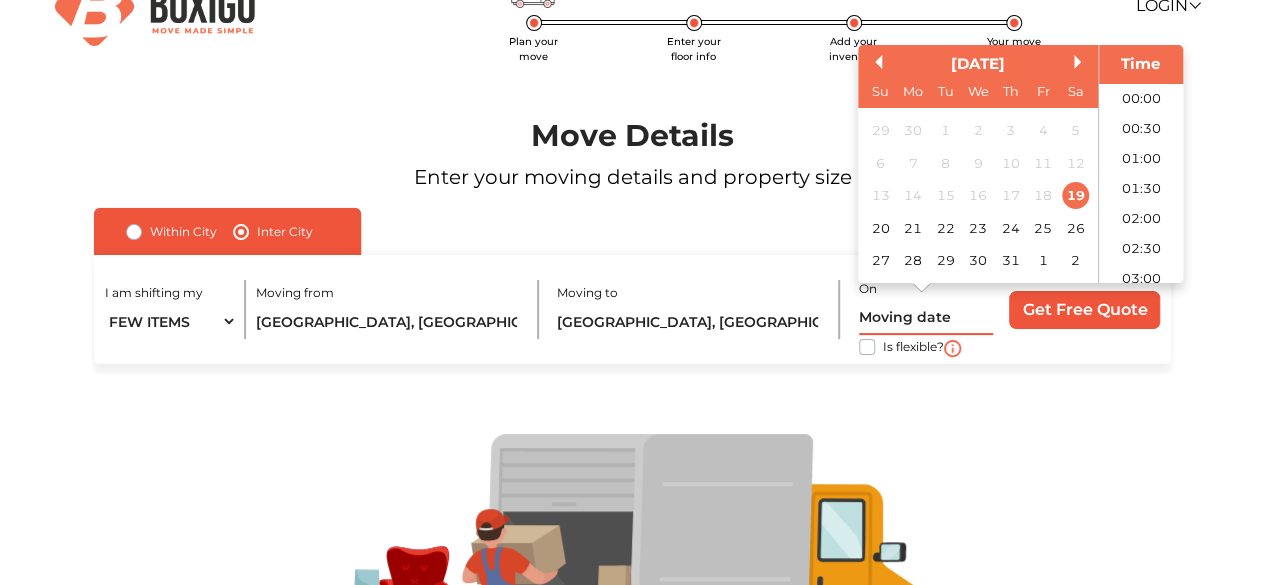 scroll, scrollTop: 845, scrollLeft: 0, axis: vertical 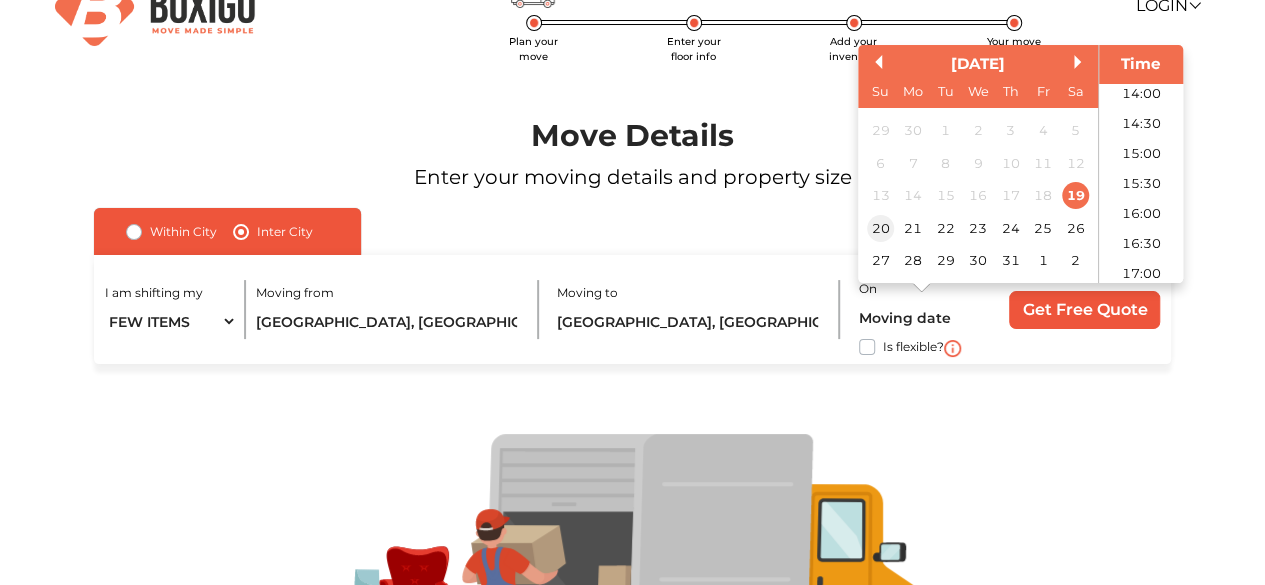 click on "20" at bounding box center (880, 228) 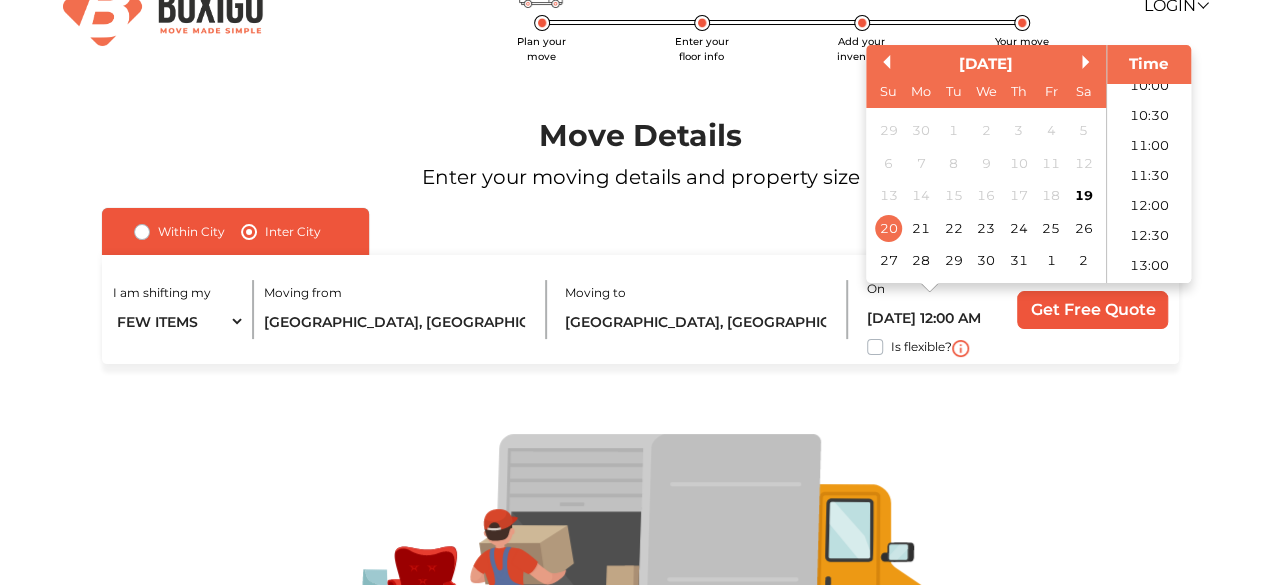 scroll, scrollTop: 613, scrollLeft: 0, axis: vertical 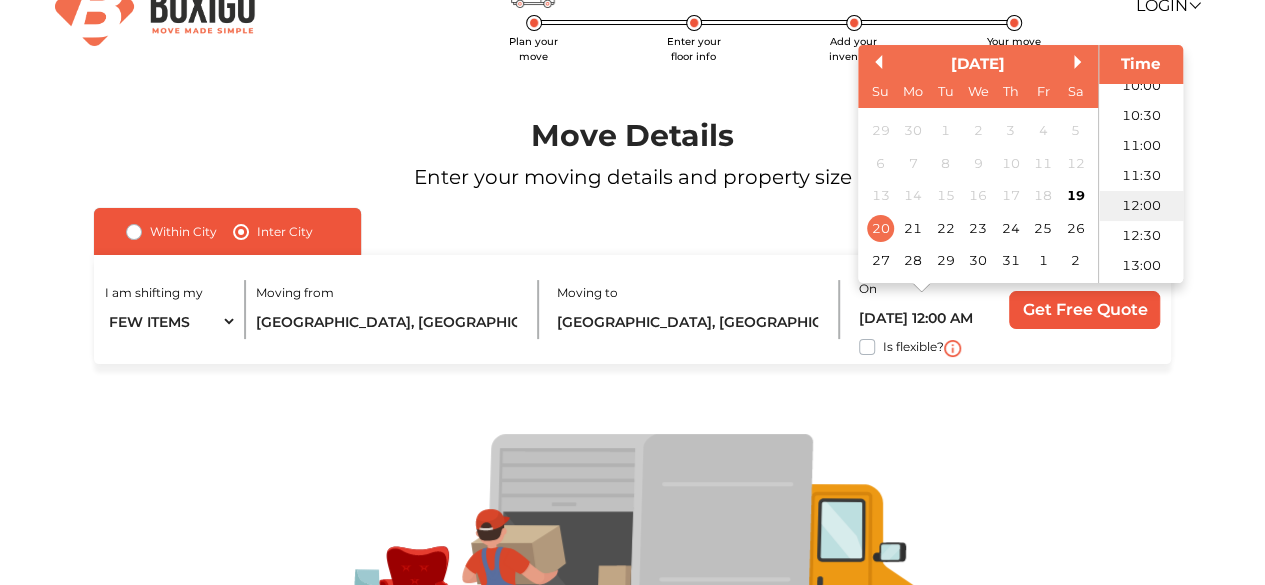 click on "12:00" at bounding box center (1141, 206) 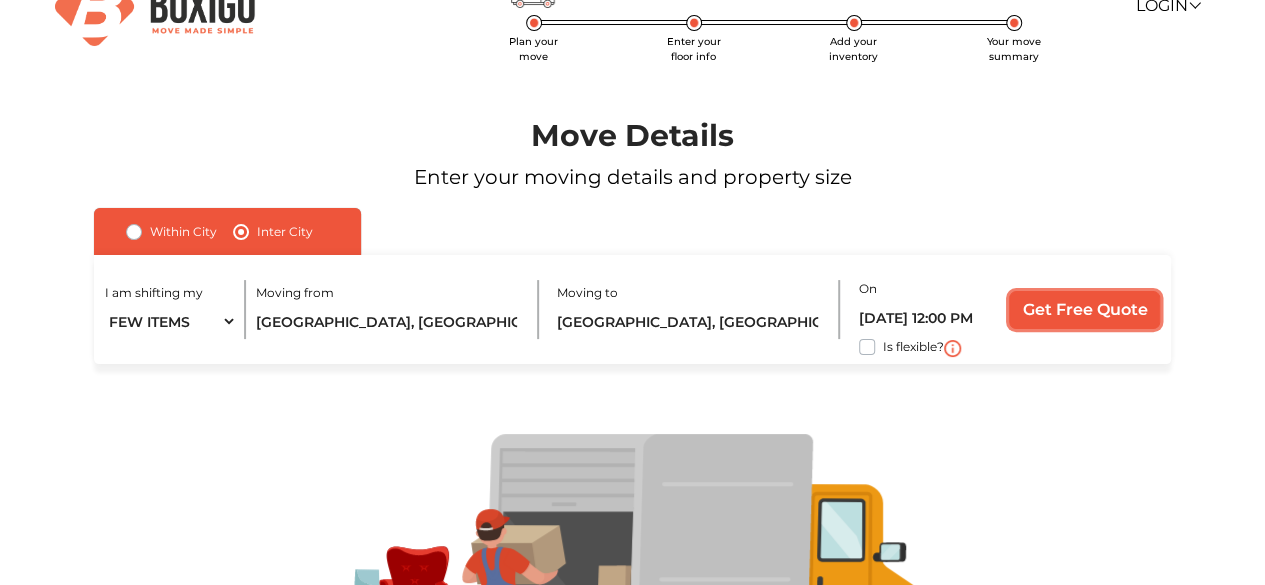 click on "Get Free Quote" at bounding box center [1084, 310] 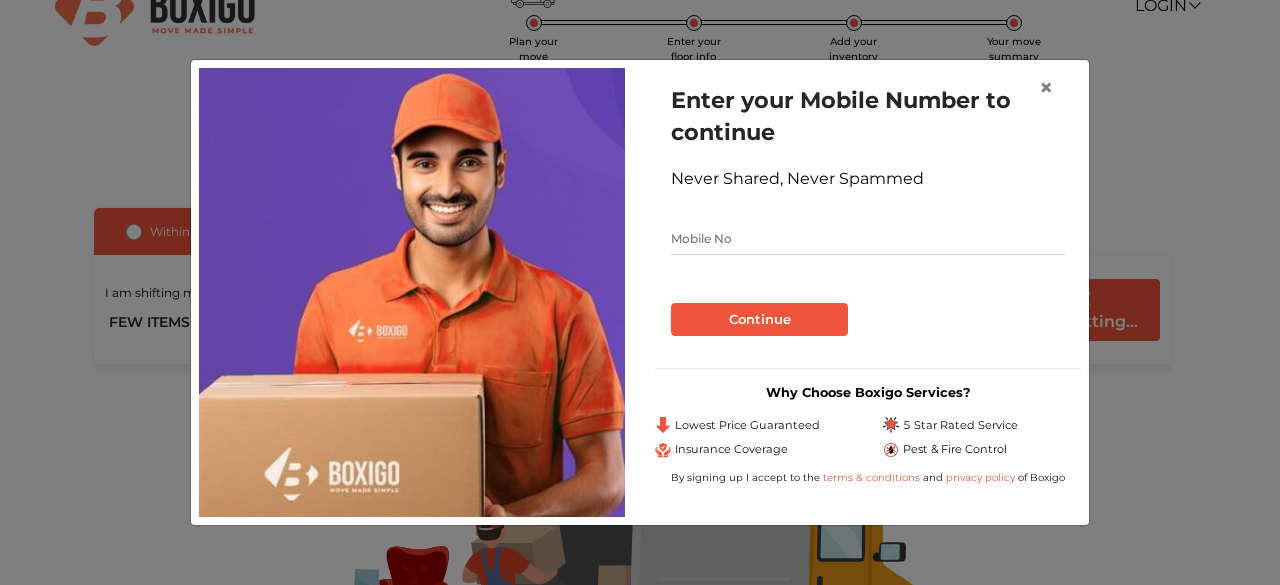 click at bounding box center (868, 239) 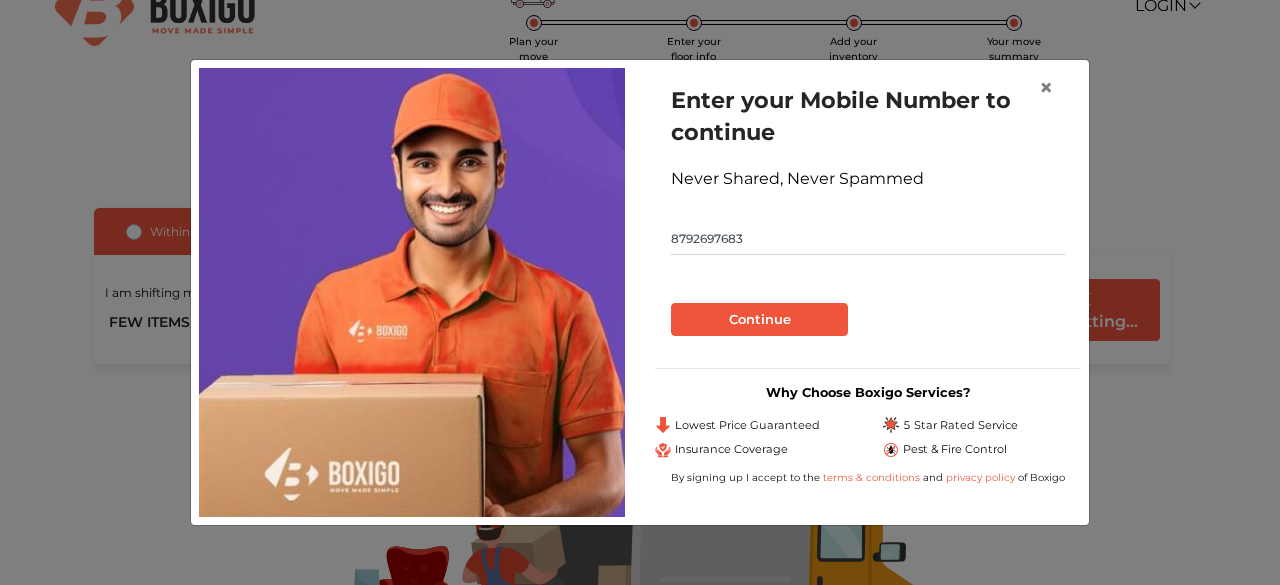 type on "8792697683" 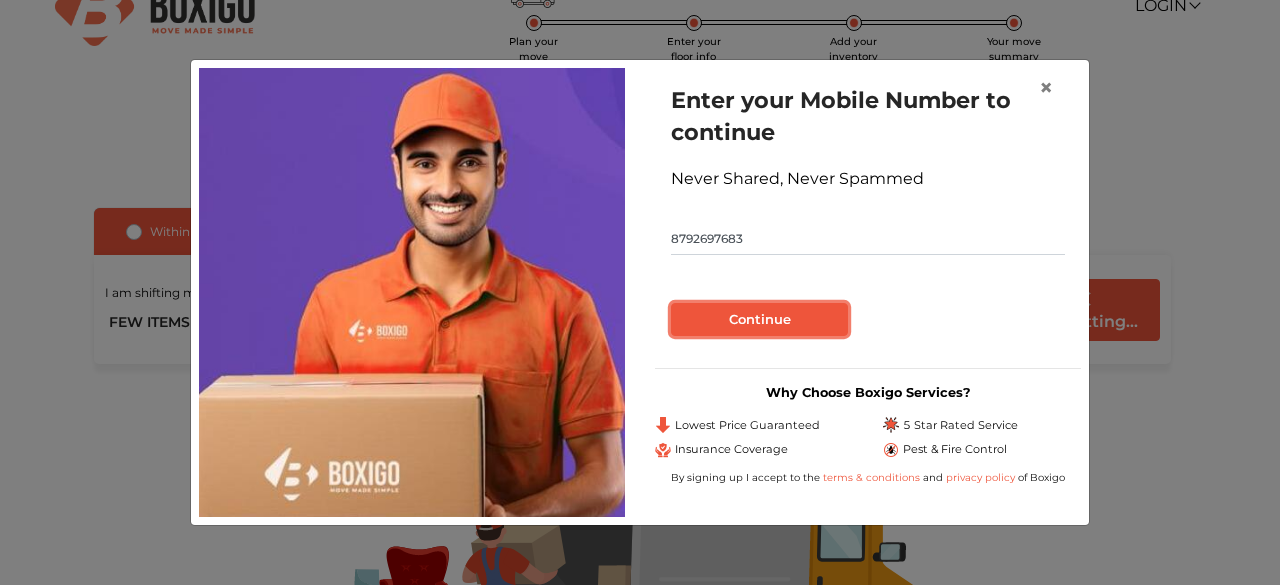click on "Continue" at bounding box center [759, 320] 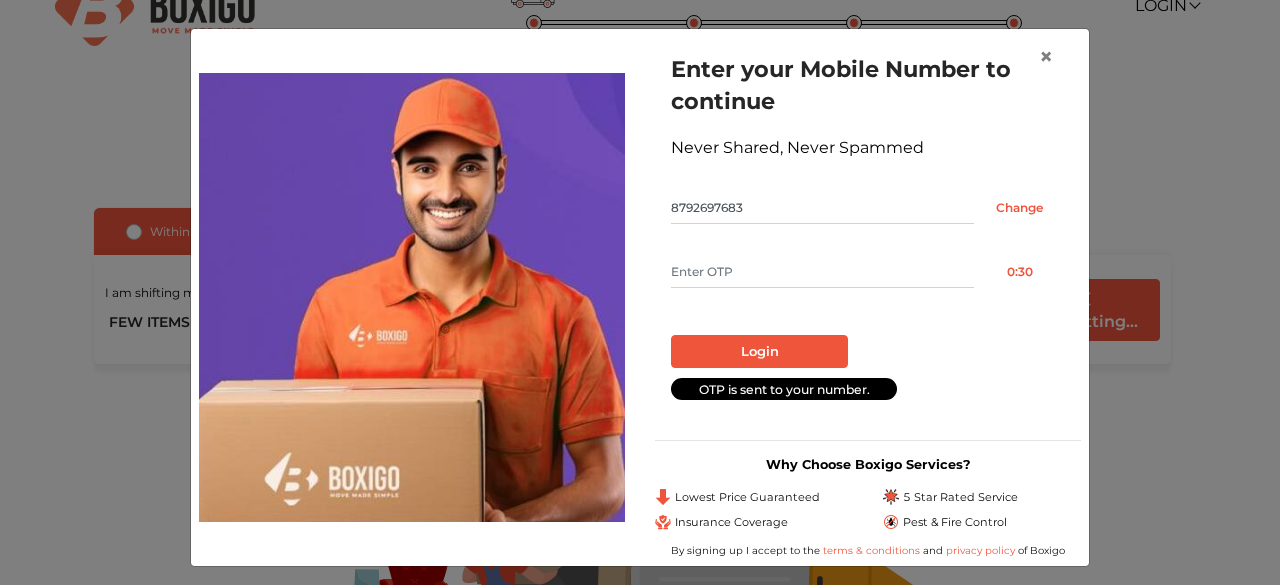 click at bounding box center [822, 272] 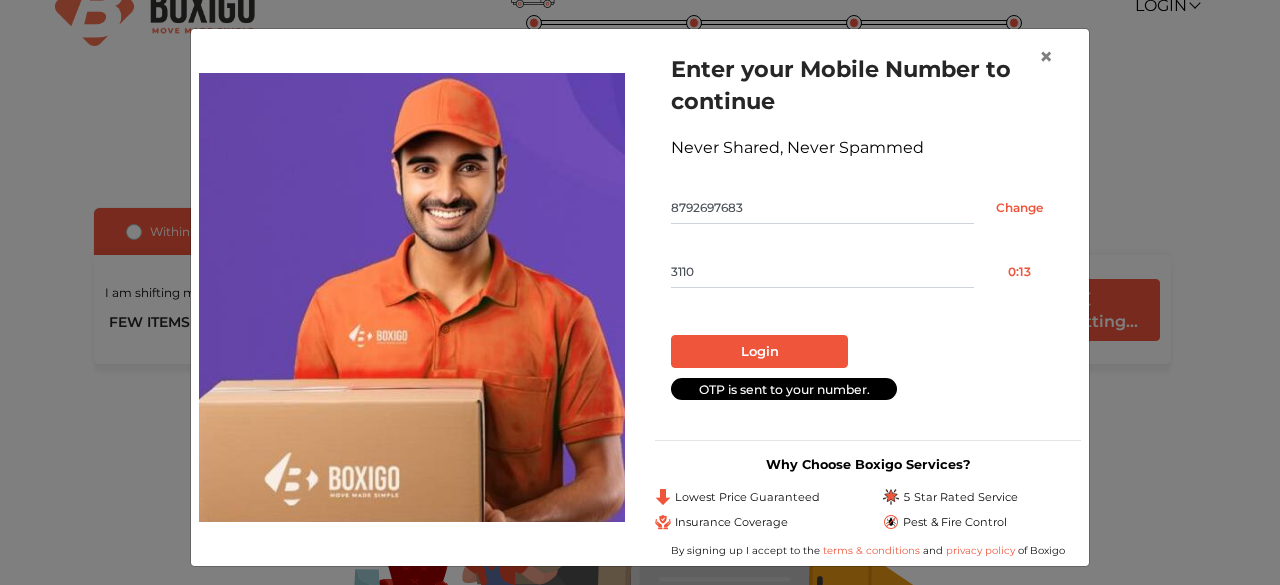 type on "3110" 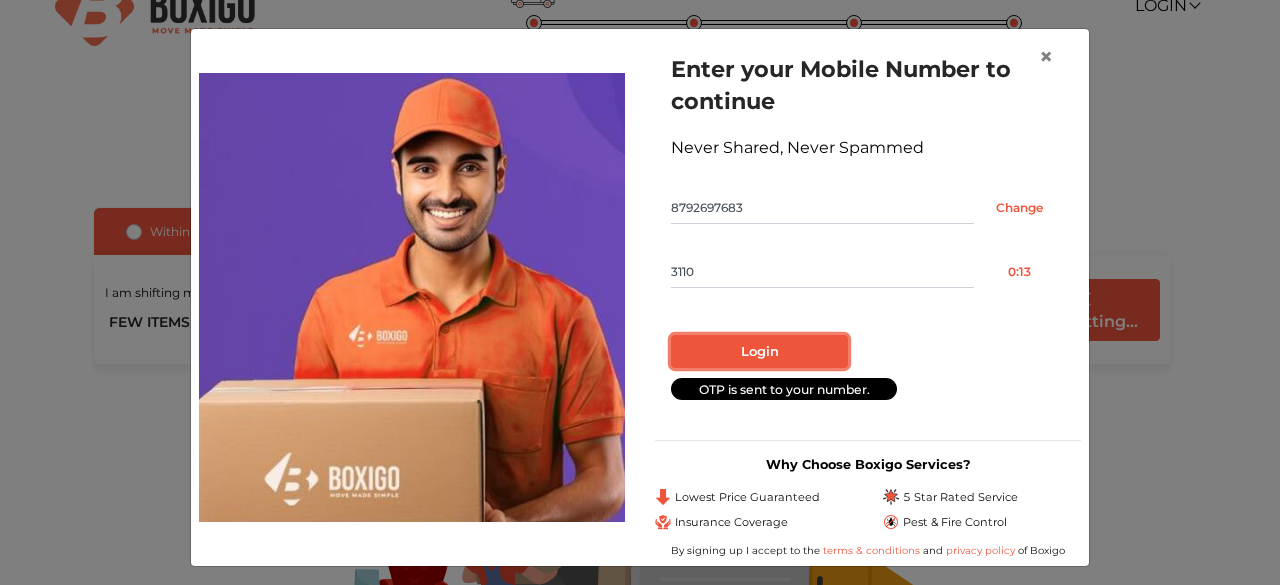click on "Login" at bounding box center (759, 352) 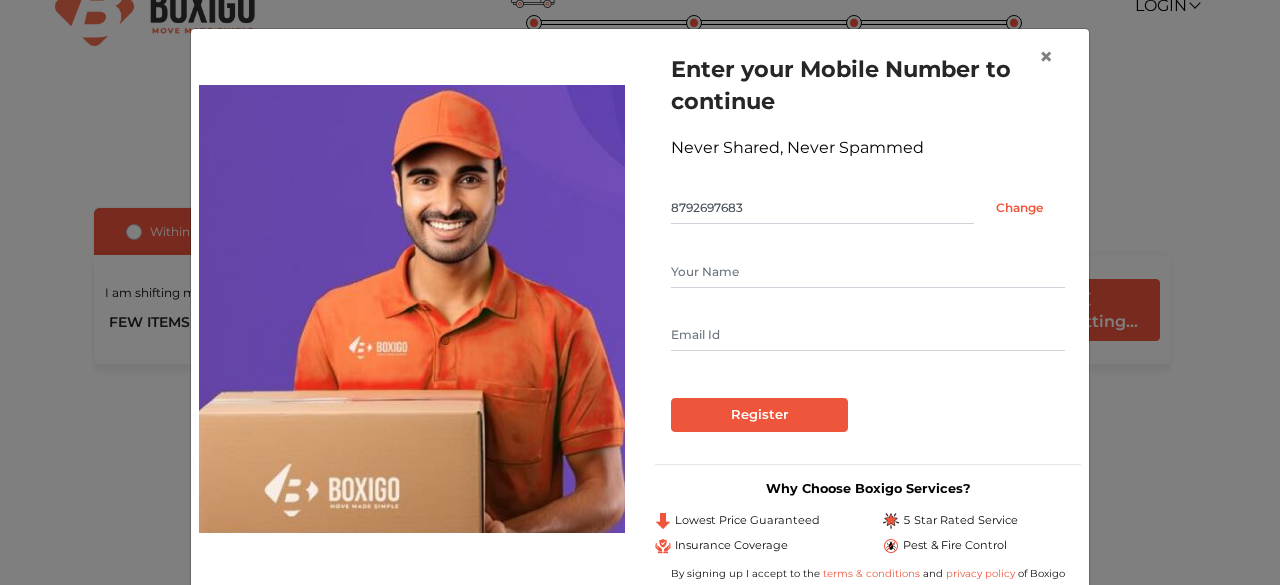 click at bounding box center (868, 335) 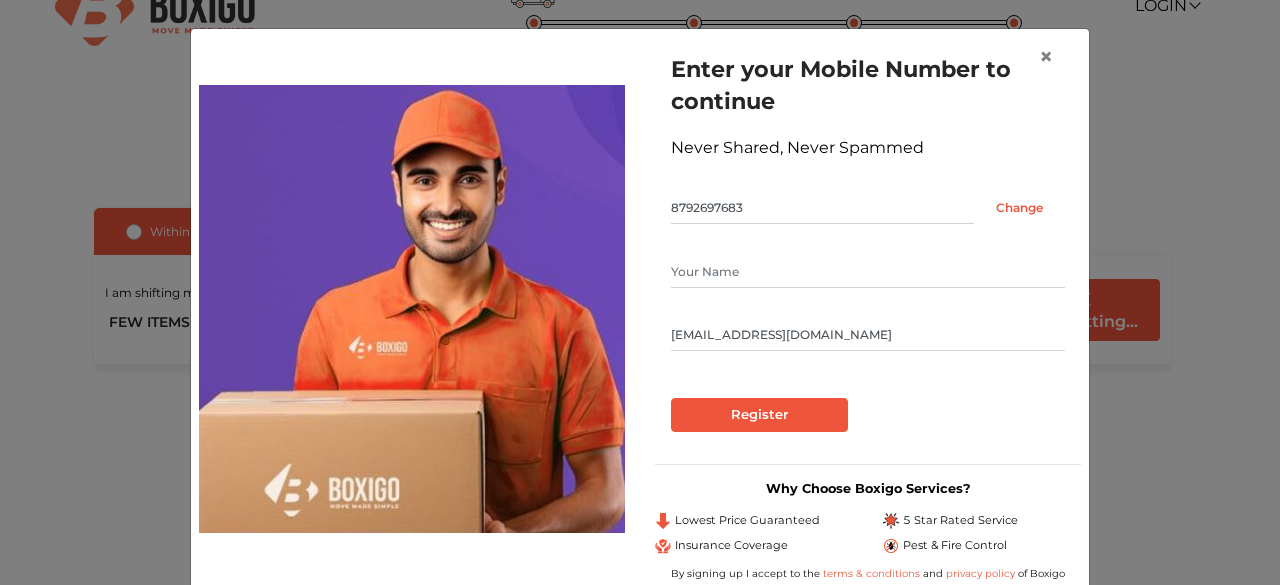type on "[EMAIL_ADDRESS][DOMAIN_NAME]" 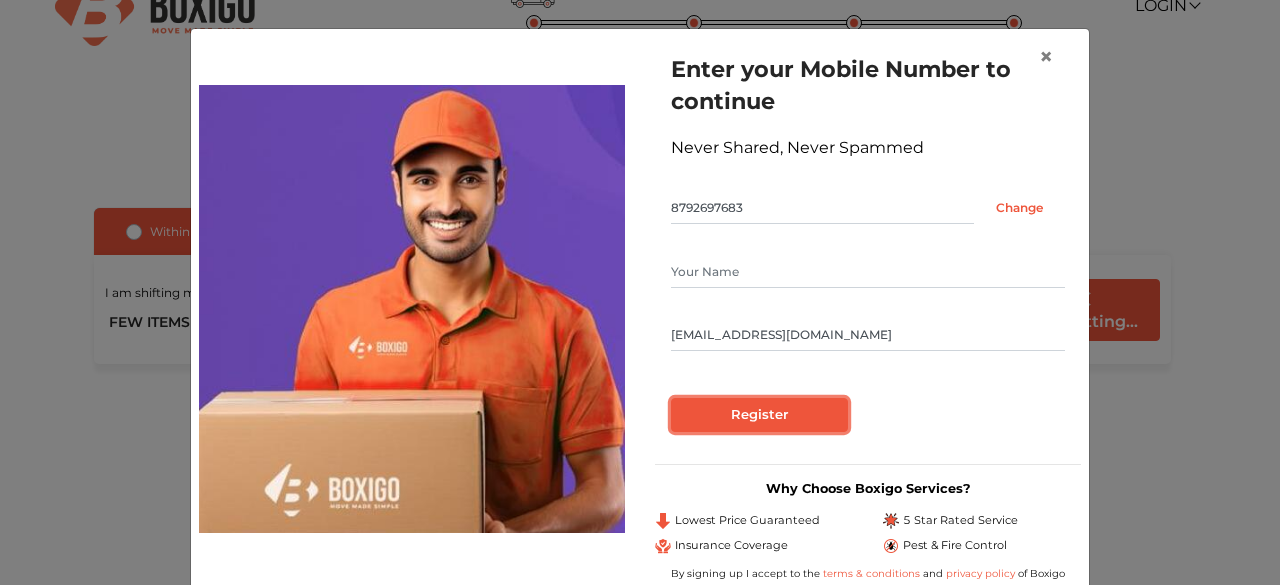 click on "Register" at bounding box center (759, 415) 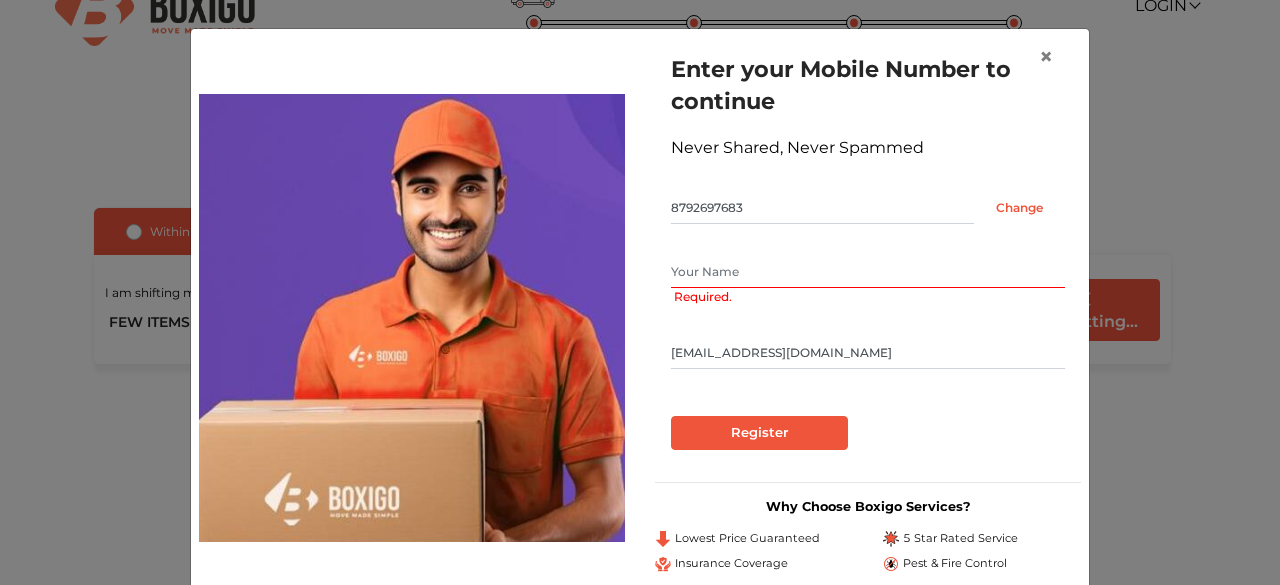 click at bounding box center (868, 272) 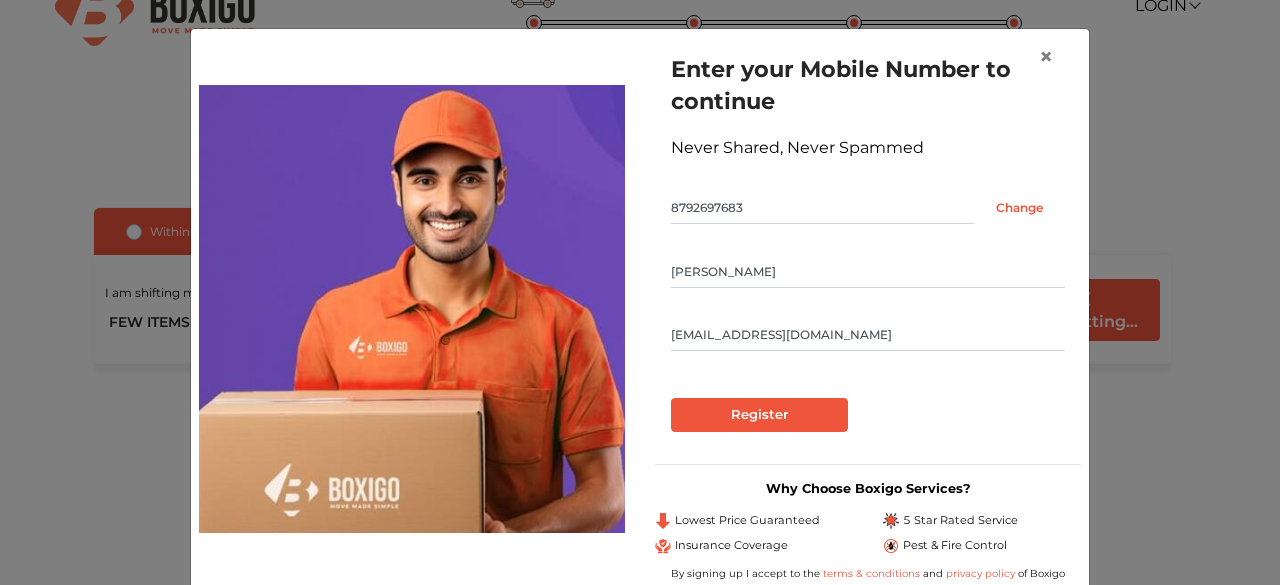 type on "[PERSON_NAME]" 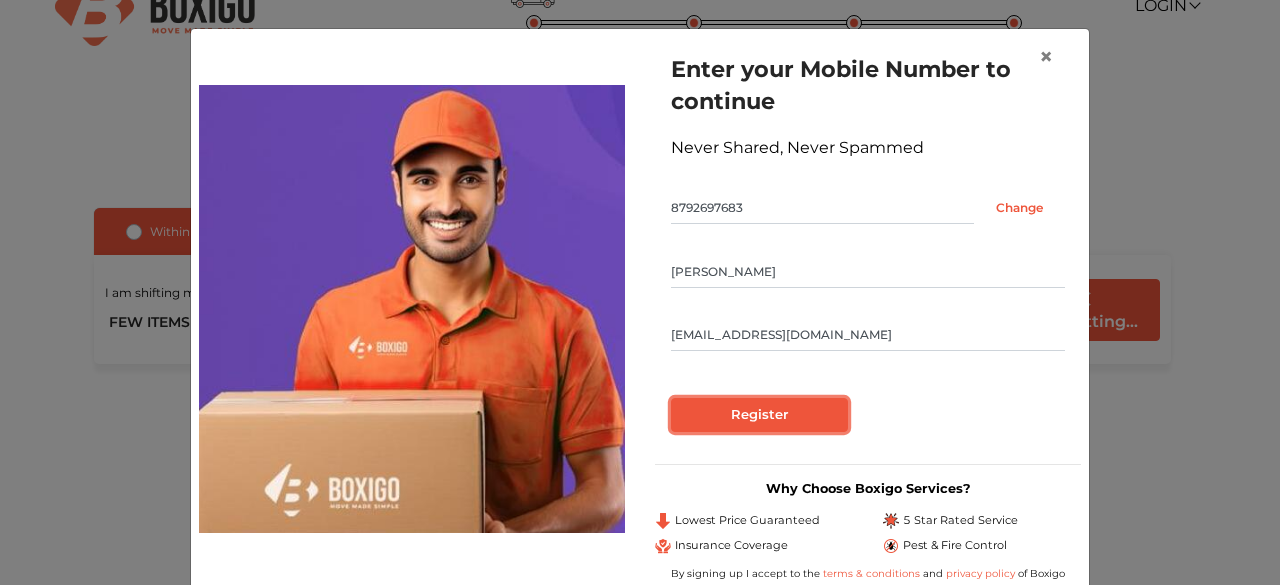 click on "Register" at bounding box center [759, 415] 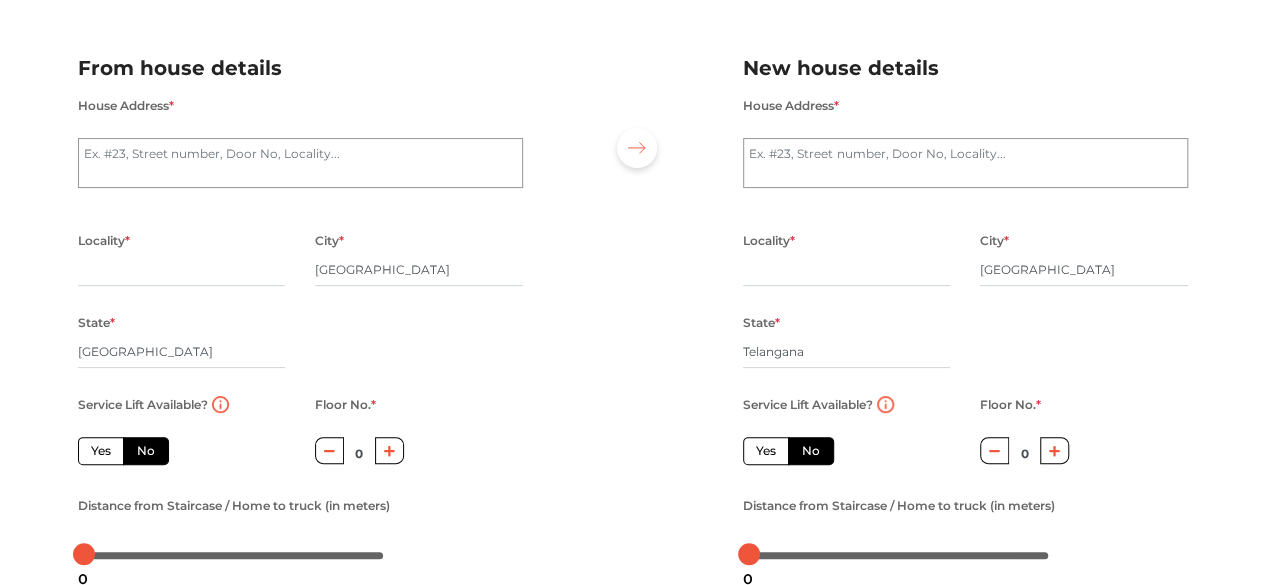 scroll, scrollTop: 110, scrollLeft: 0, axis: vertical 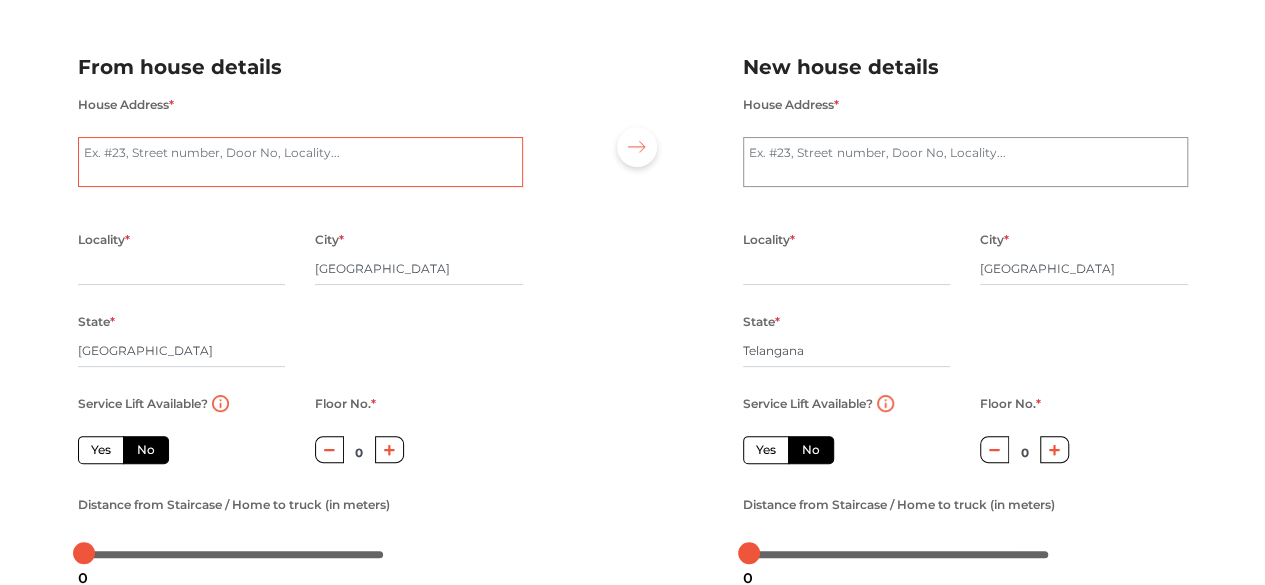 click on "House Address  *" at bounding box center (300, 162) 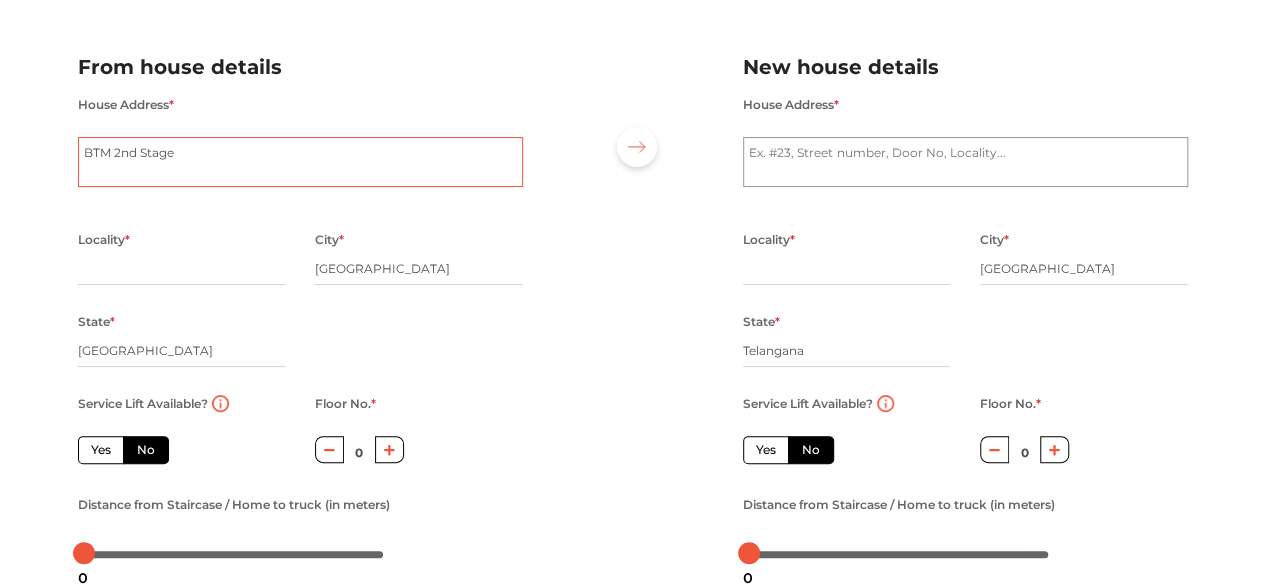 type on "BTM 2nd Stage" 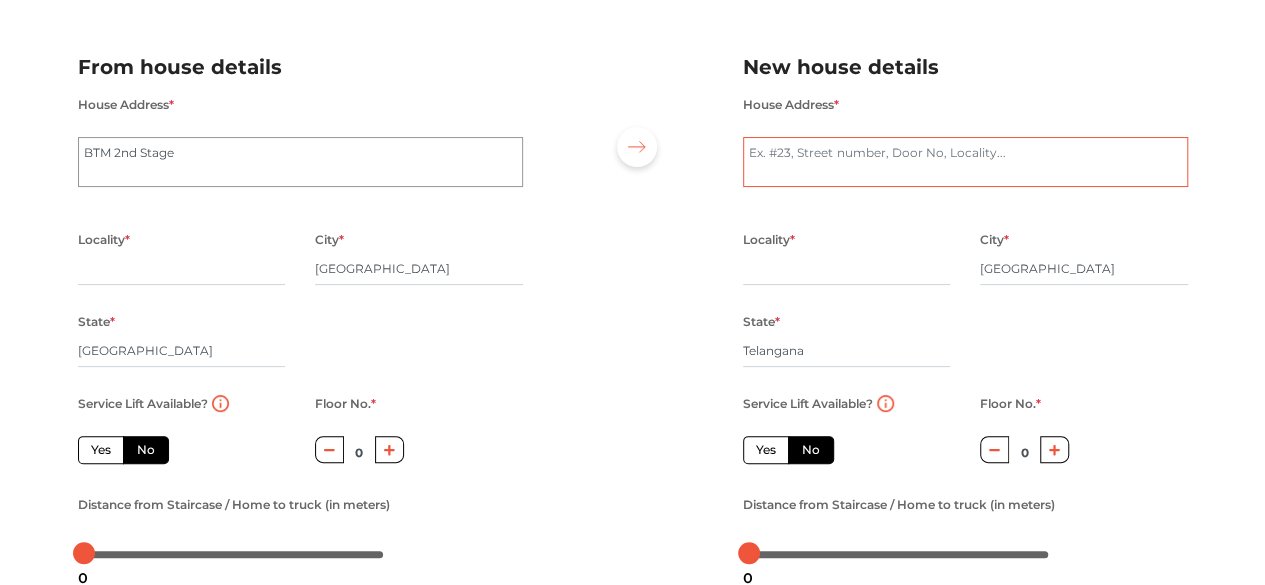click on "House Address  *" at bounding box center [965, 162] 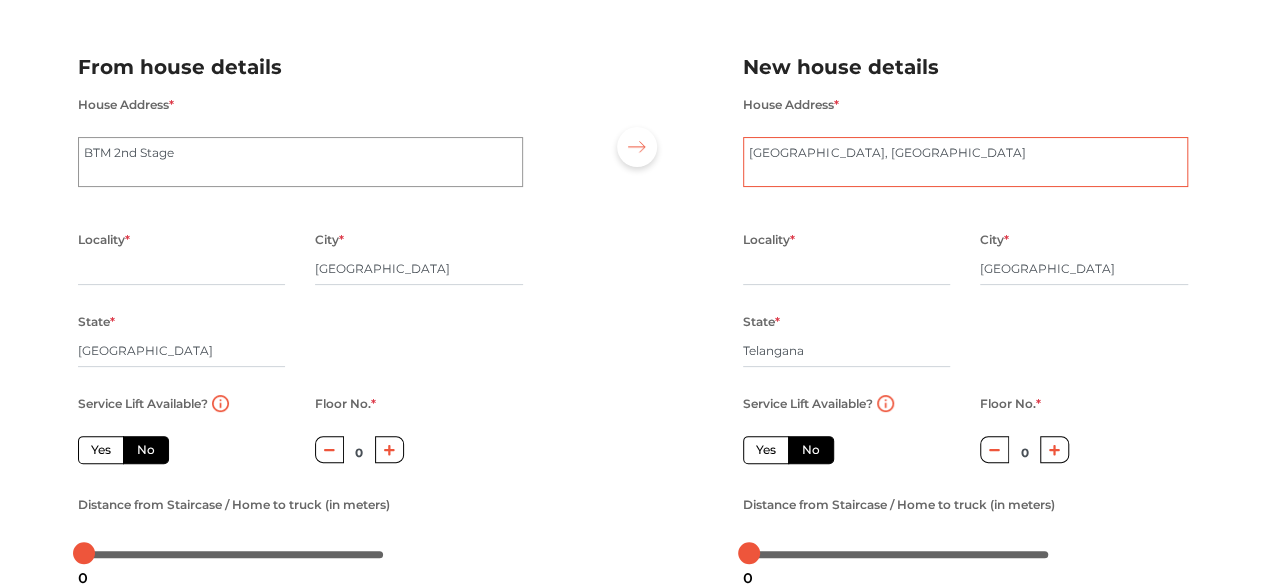 type on "[GEOGRAPHIC_DATA], [GEOGRAPHIC_DATA]" 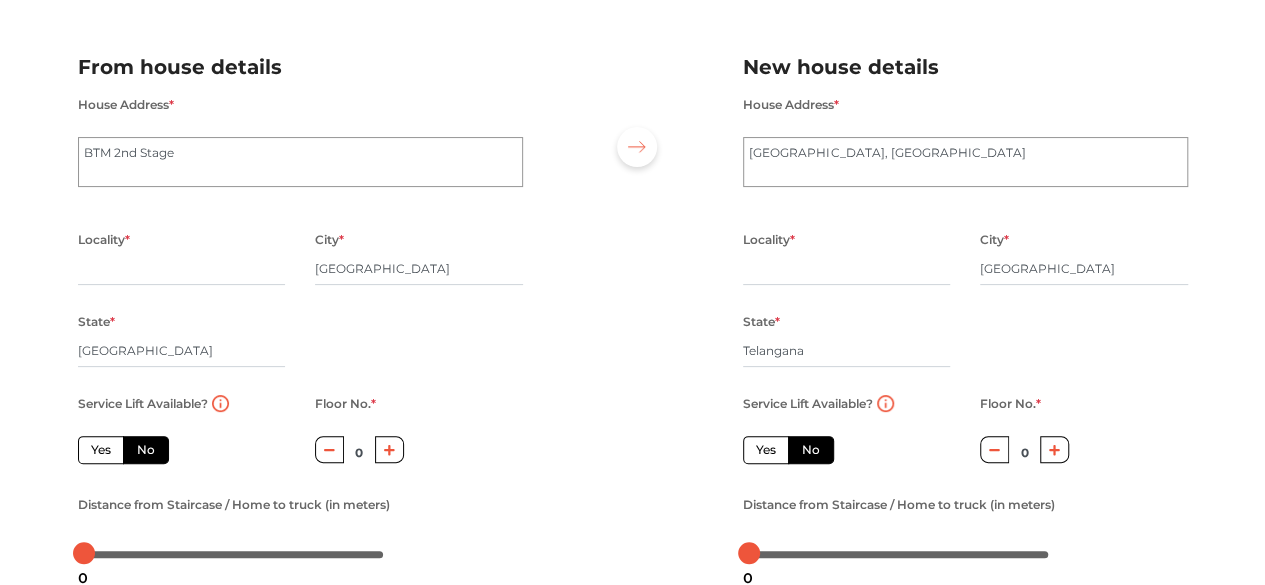 click on "Locality  *" at bounding box center [182, 268] 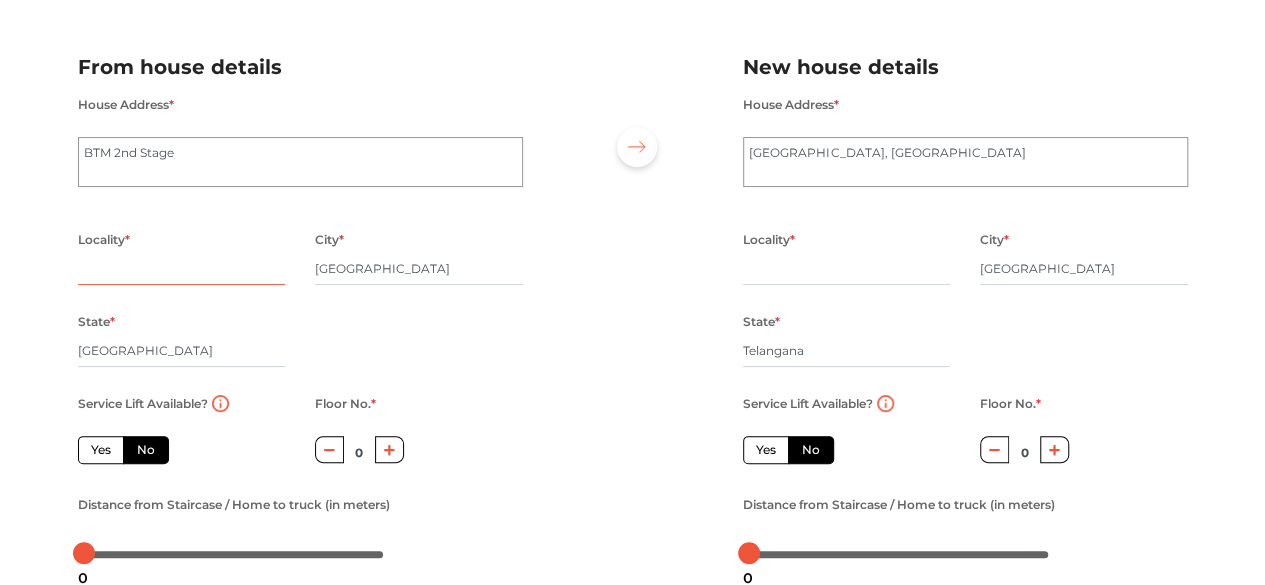 click at bounding box center (182, 269) 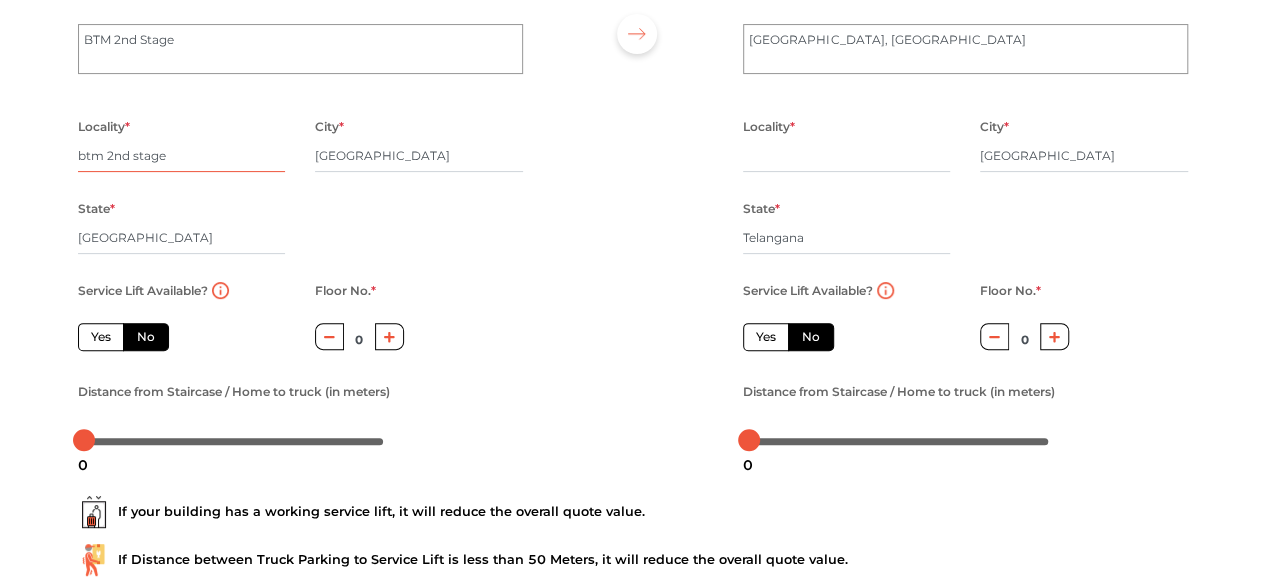 scroll, scrollTop: 224, scrollLeft: 0, axis: vertical 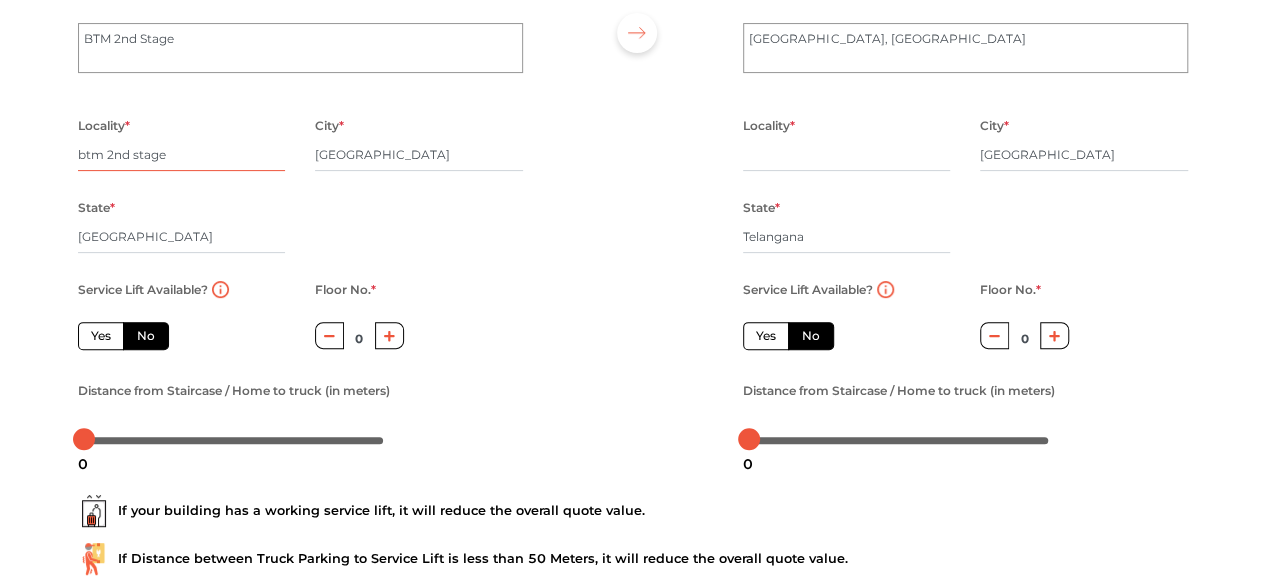 type on "btm 2nd stage" 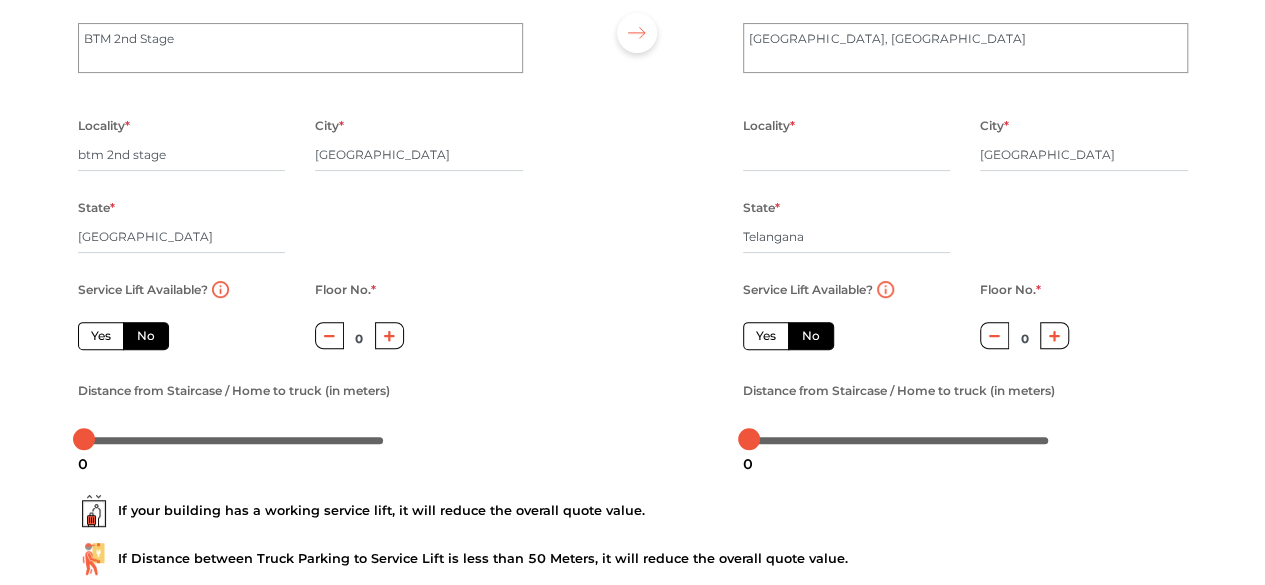 click 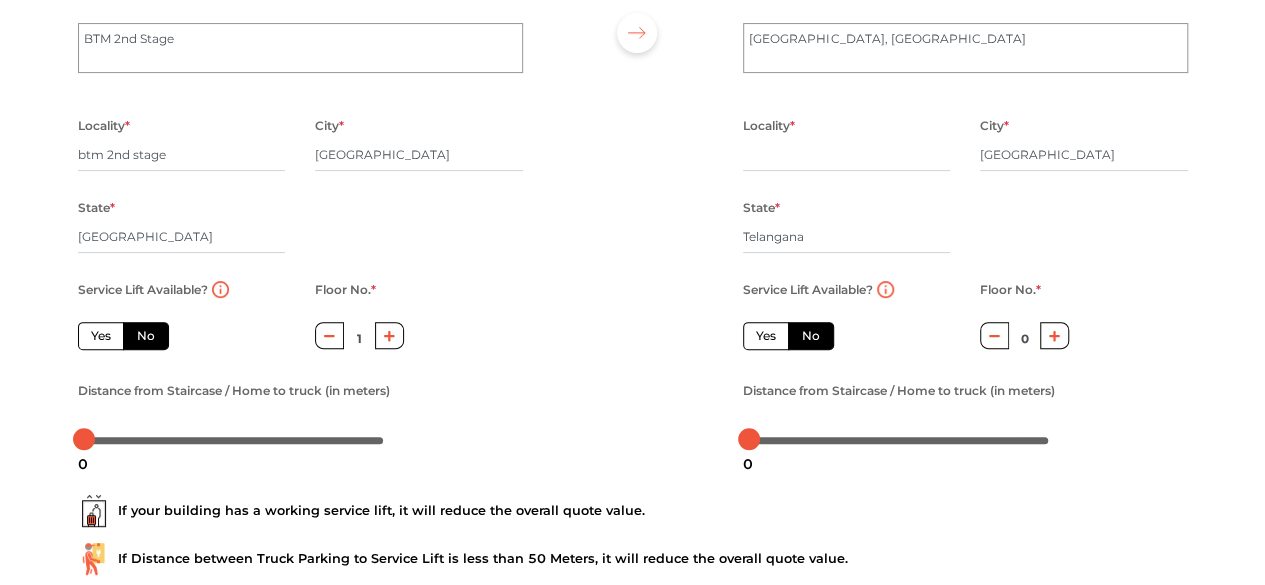 click 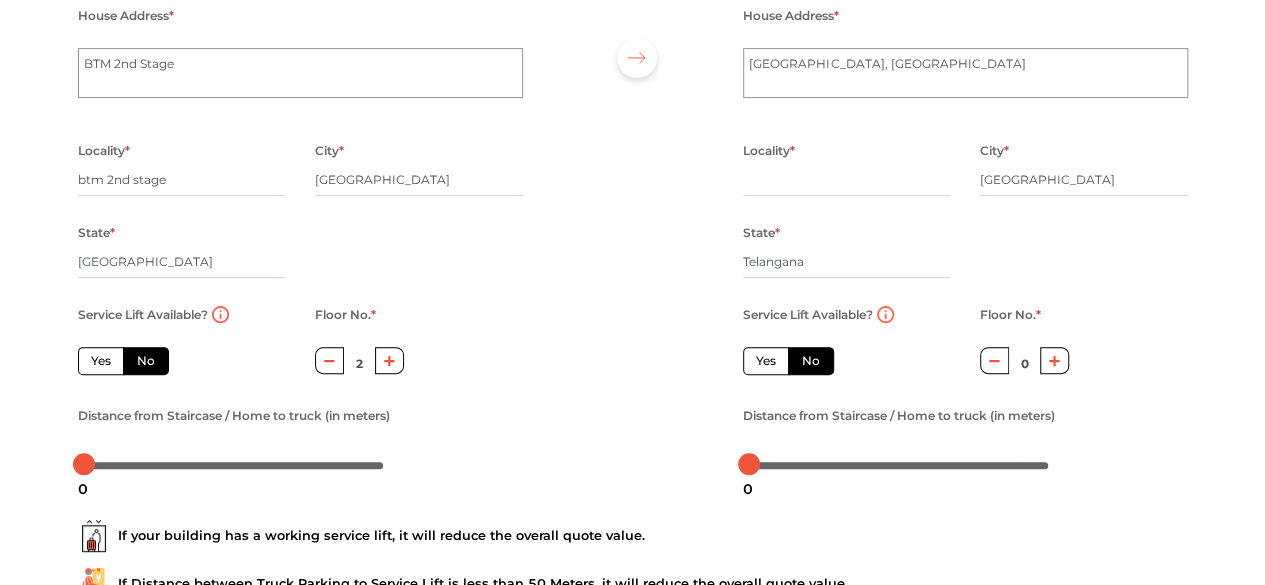 scroll, scrollTop: 200, scrollLeft: 0, axis: vertical 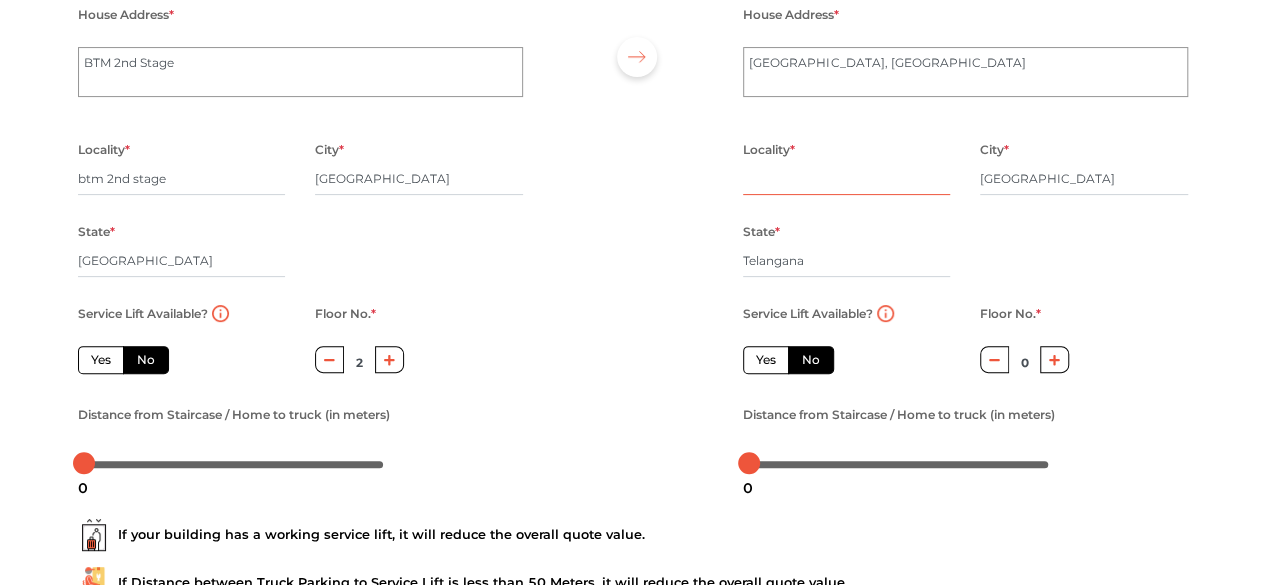 click at bounding box center (847, 179) 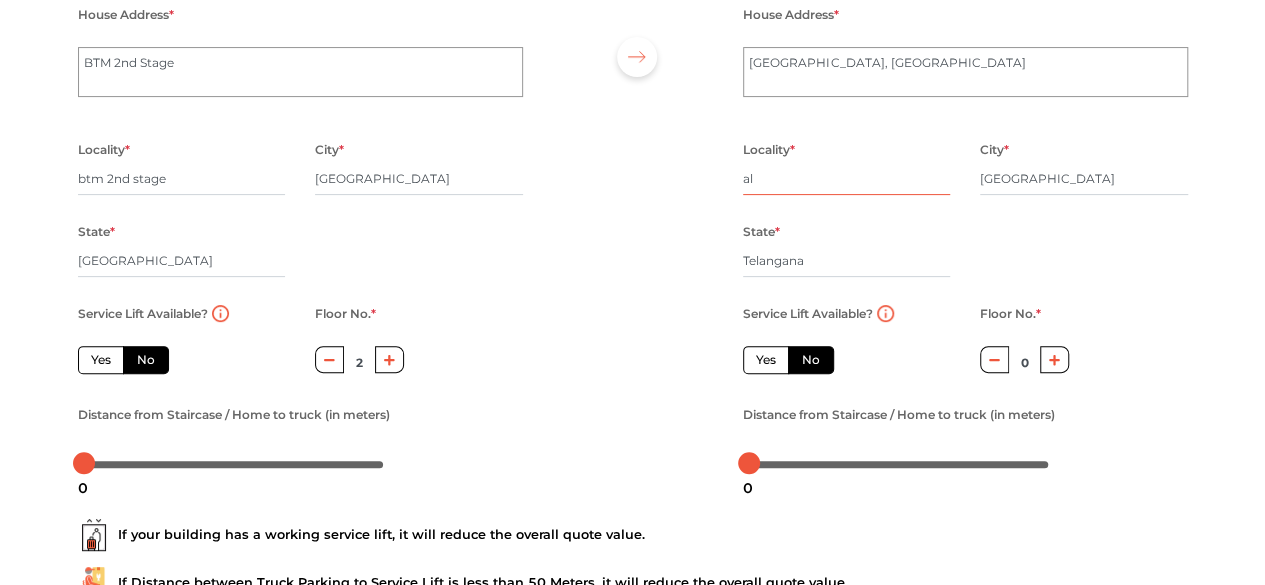 type on "a" 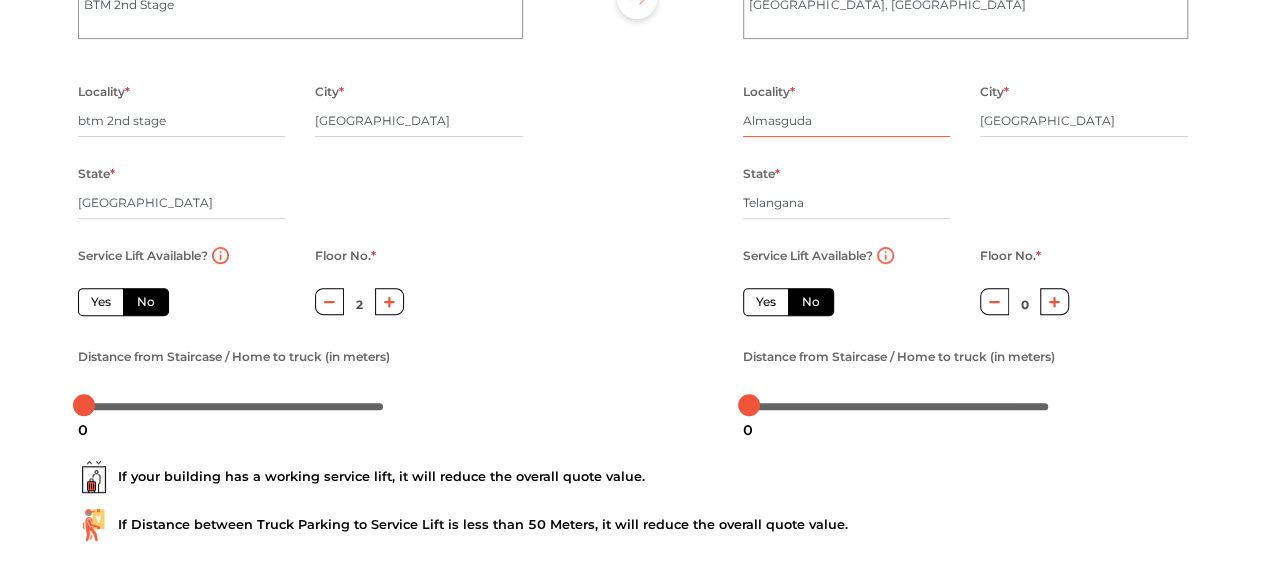 scroll, scrollTop: 259, scrollLeft: 0, axis: vertical 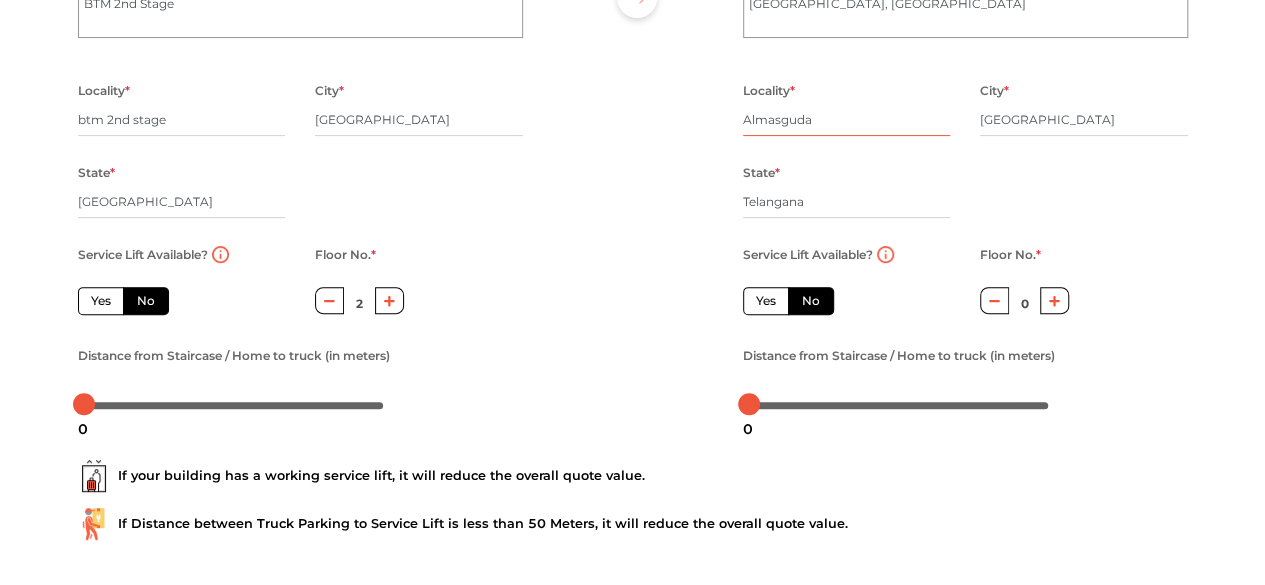 type on "Almasguda" 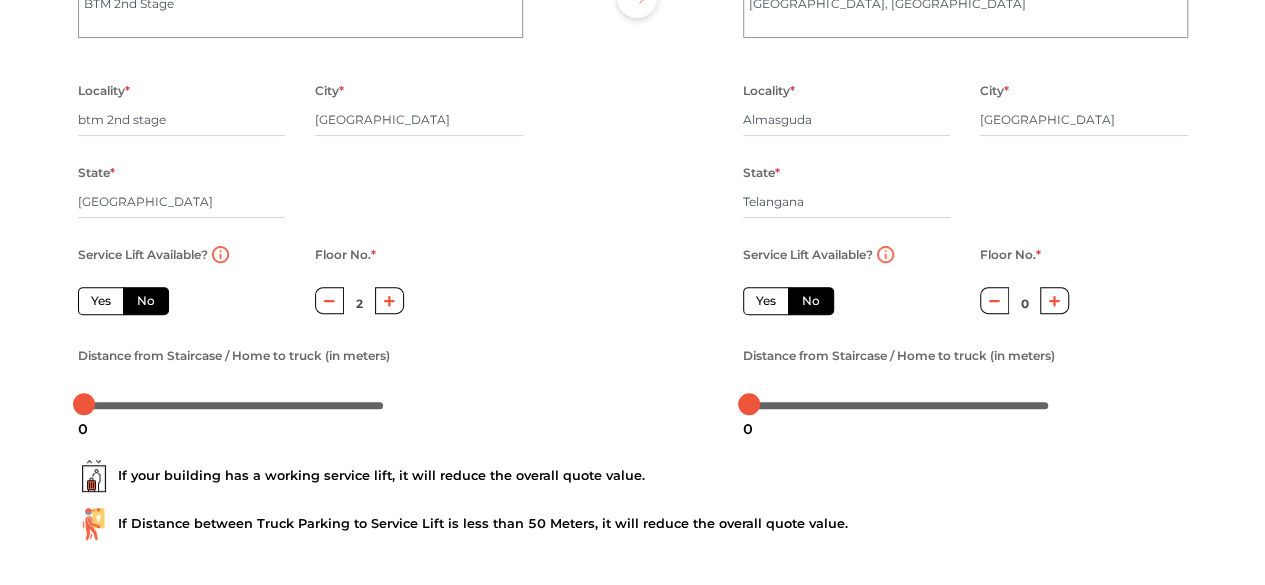 click 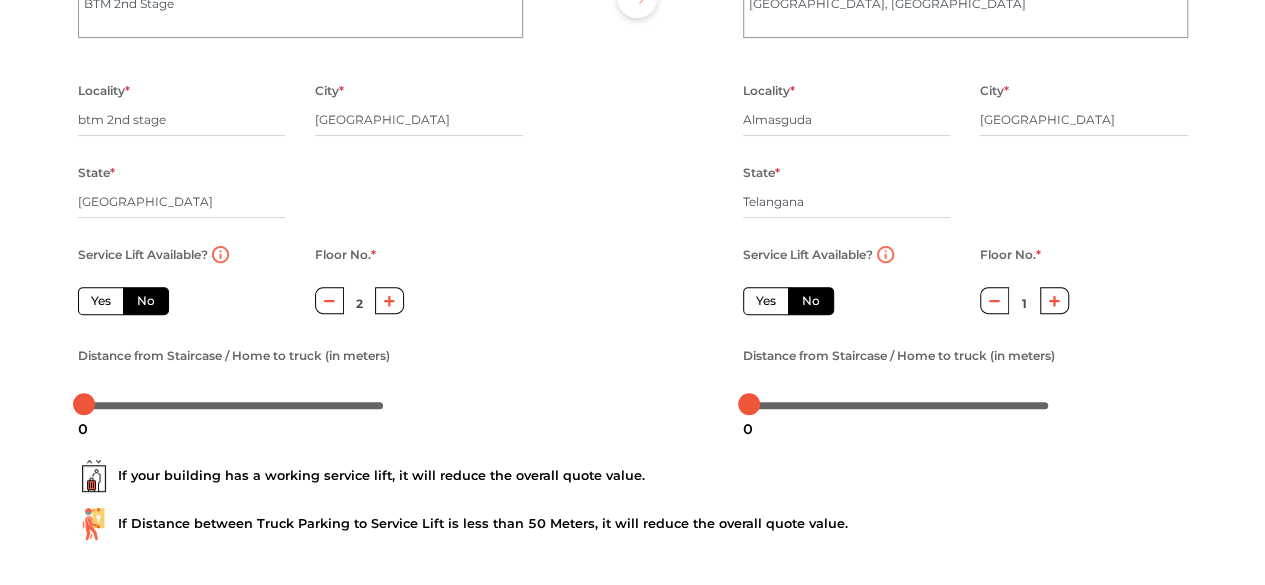 scroll, scrollTop: 360, scrollLeft: 0, axis: vertical 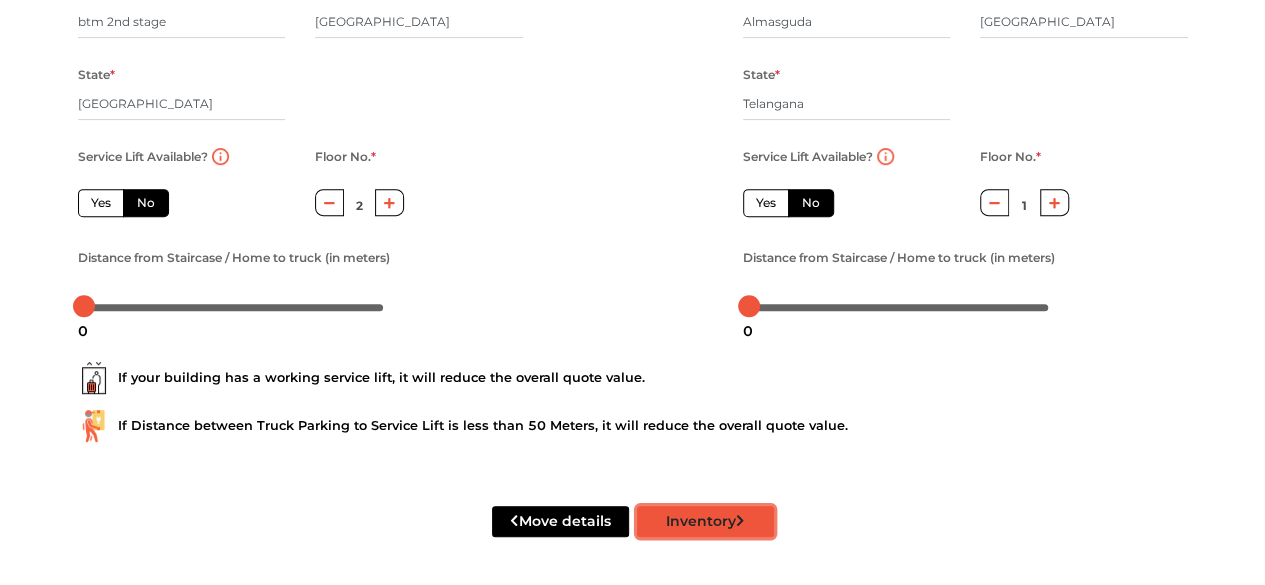 click on "Inventory" at bounding box center (705, 521) 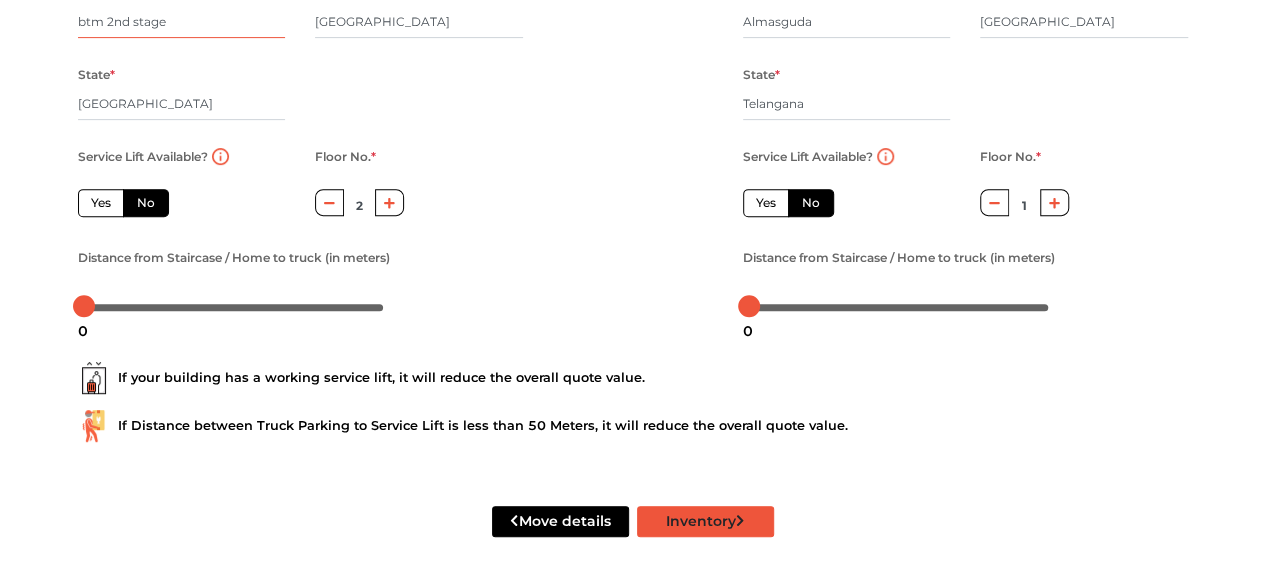 radio on "true" 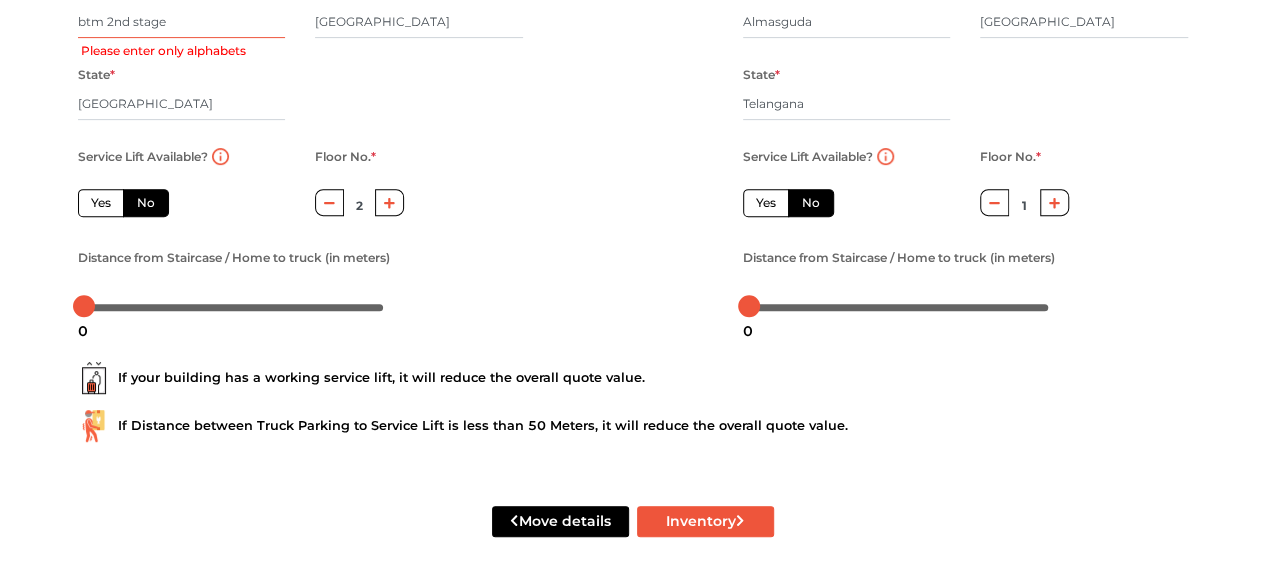 scroll, scrollTop: 342, scrollLeft: 0, axis: vertical 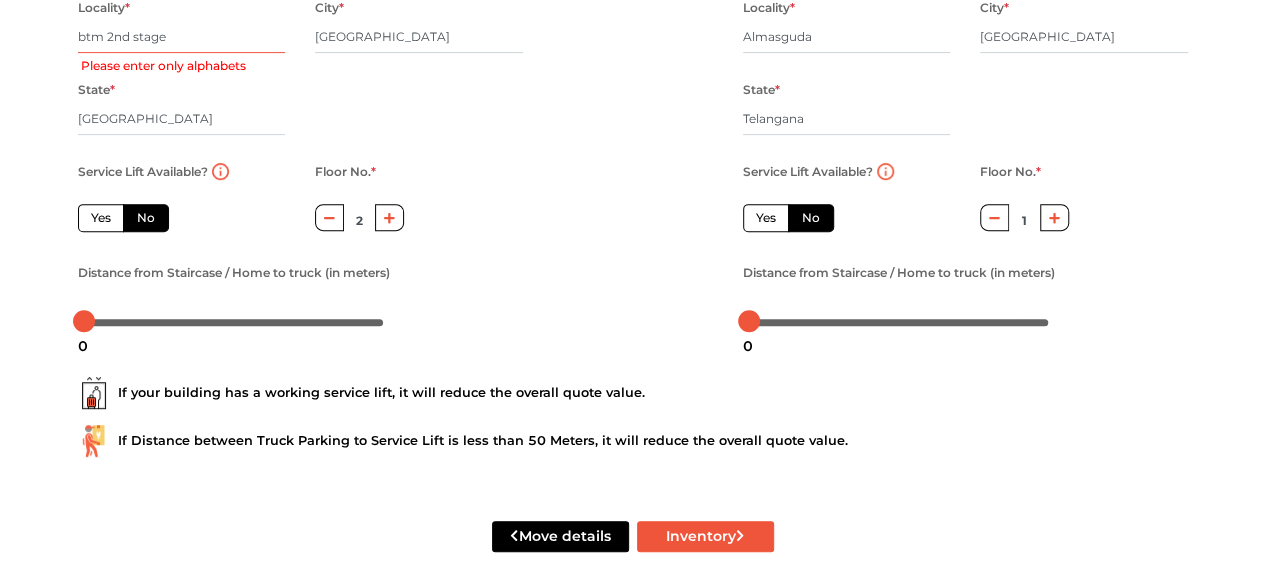 click on "btm 2nd stage" at bounding box center [182, 37] 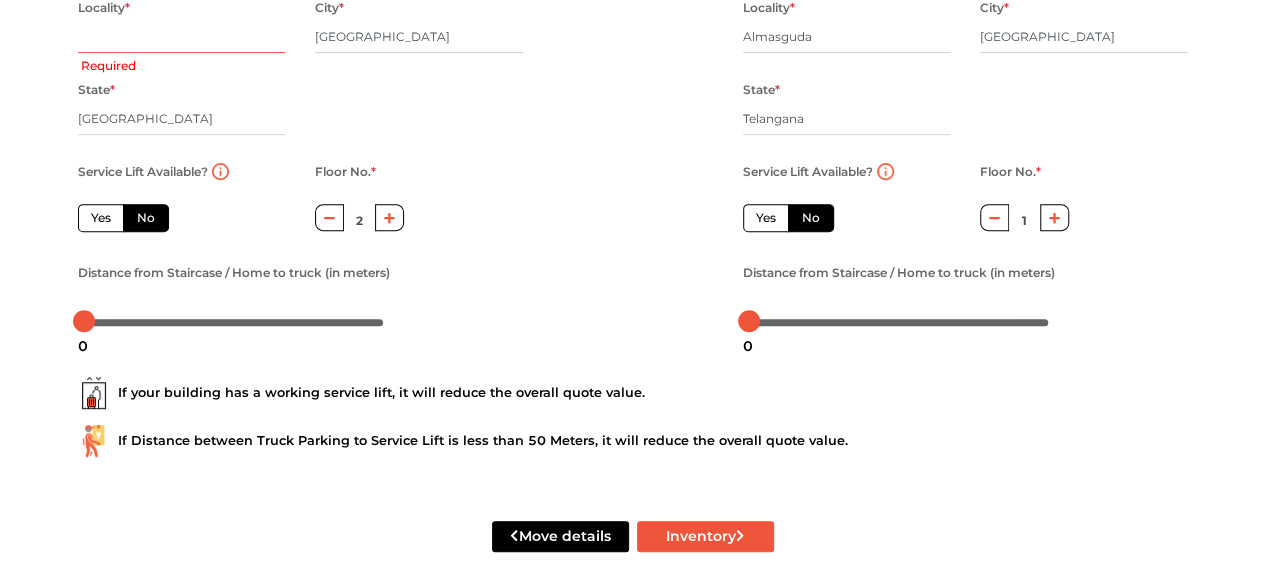 type on "B" 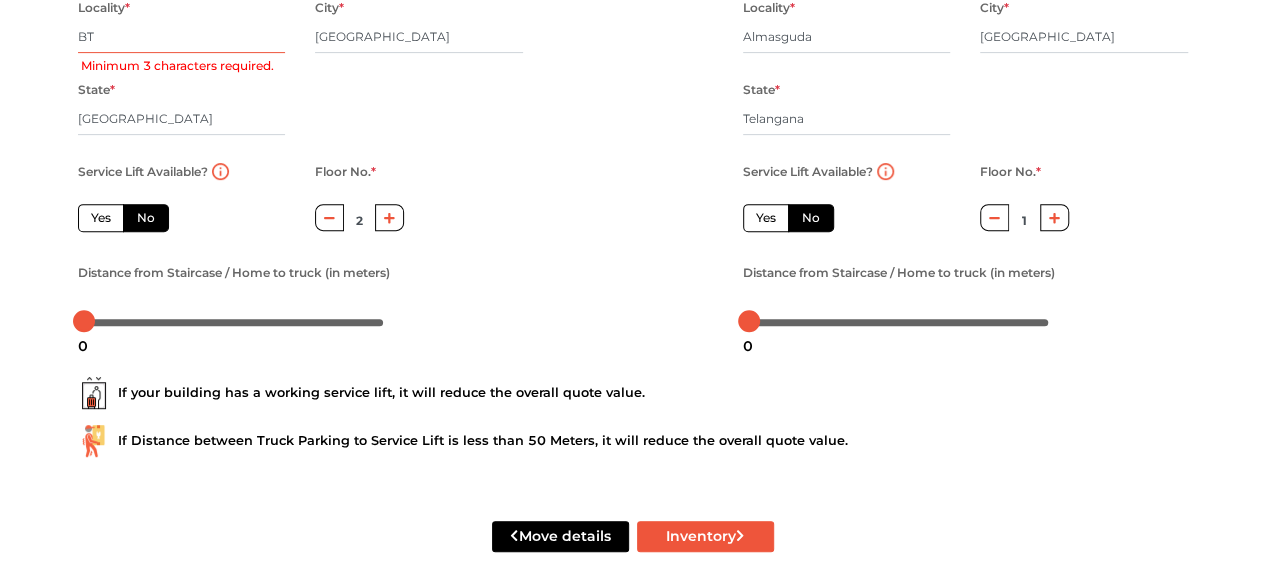 type on "BTM" 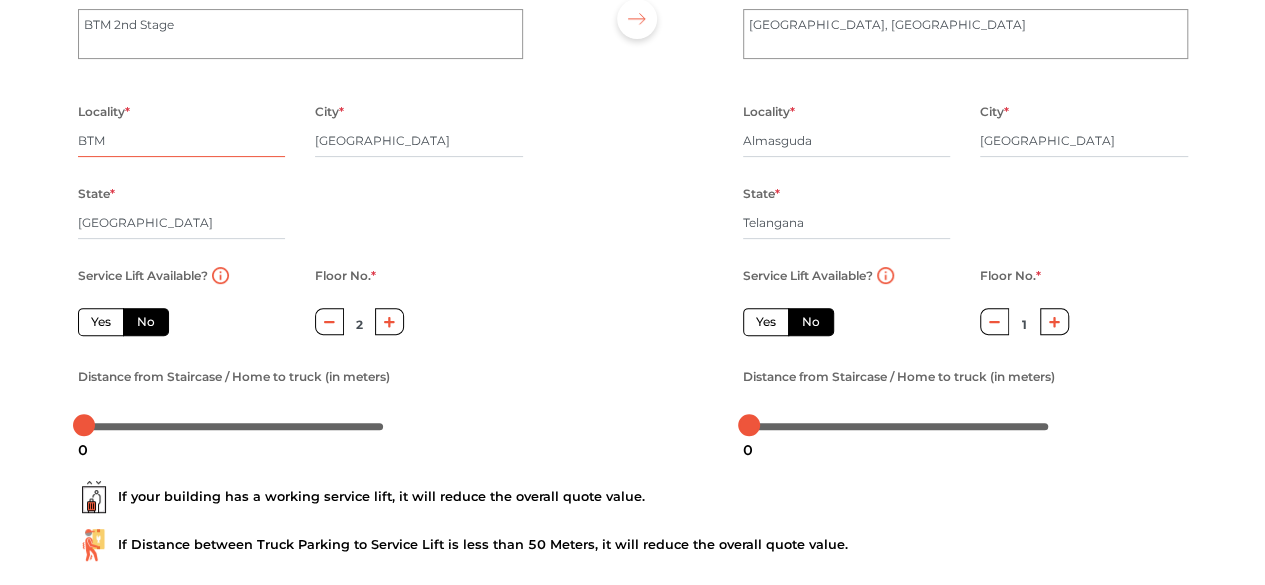scroll, scrollTop: 360, scrollLeft: 0, axis: vertical 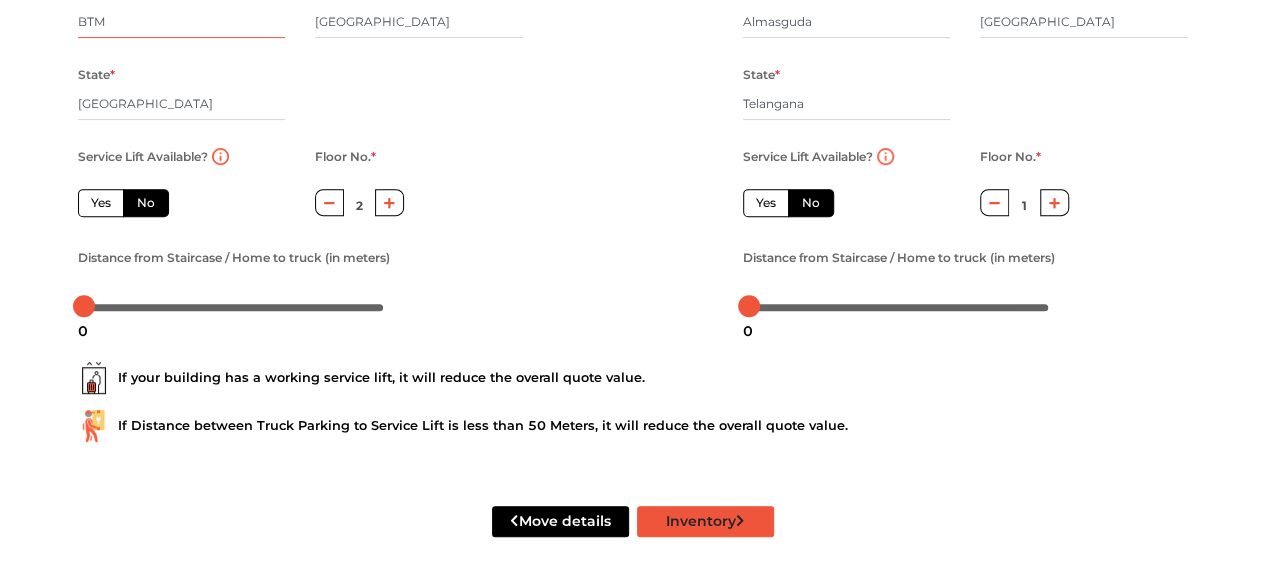 type on "BTM" 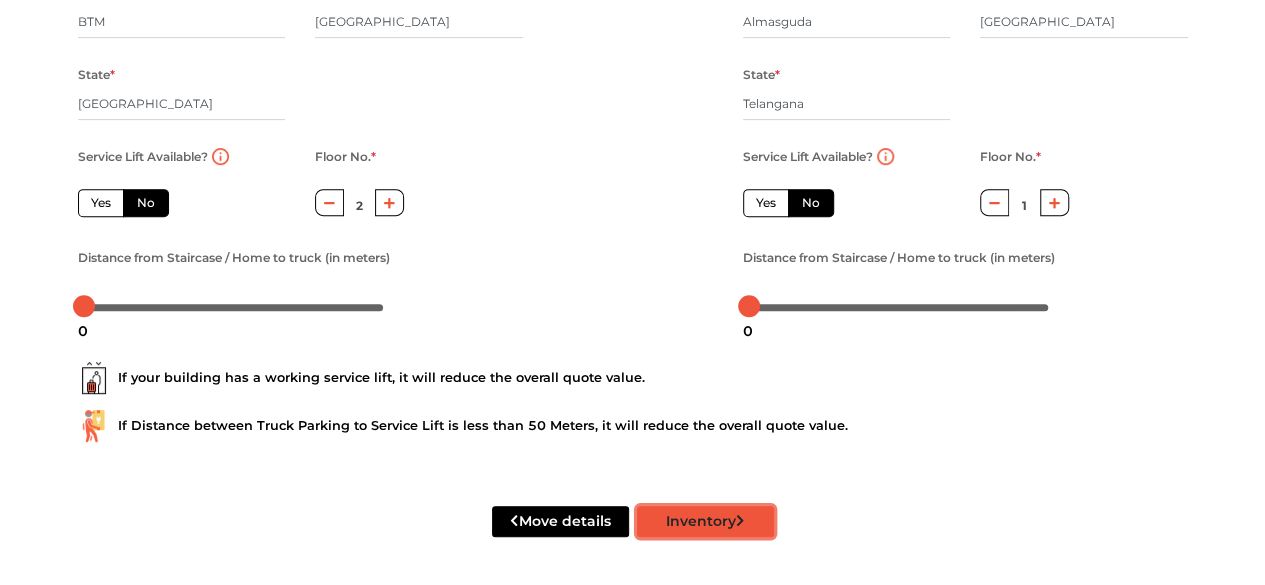 click on "Inventory" at bounding box center [705, 521] 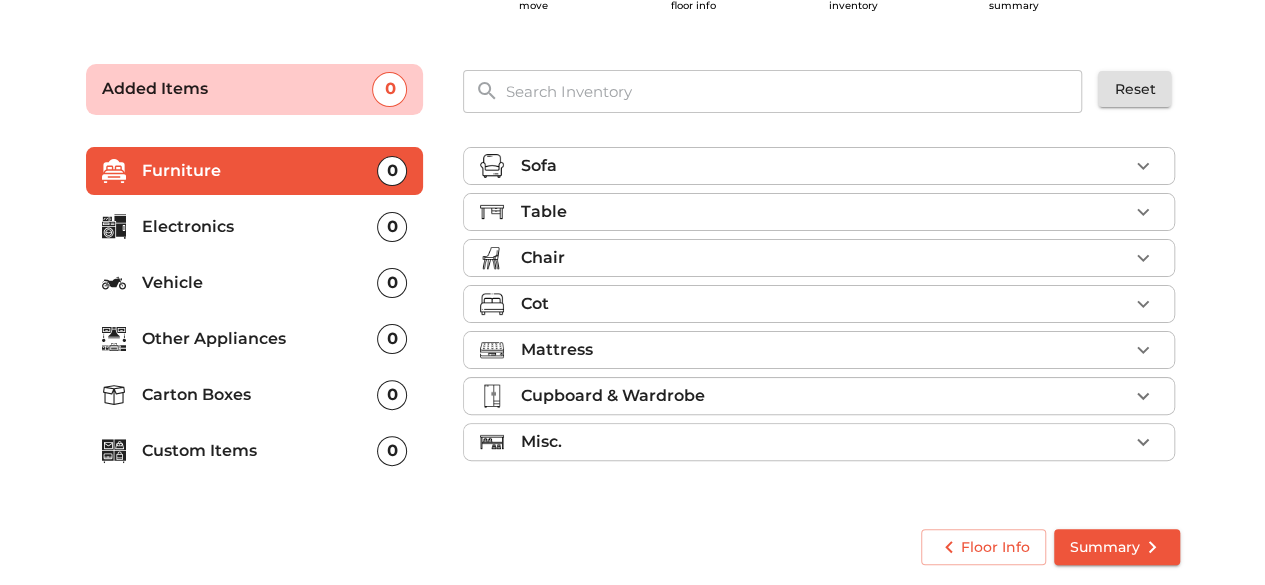scroll, scrollTop: 96, scrollLeft: 0, axis: vertical 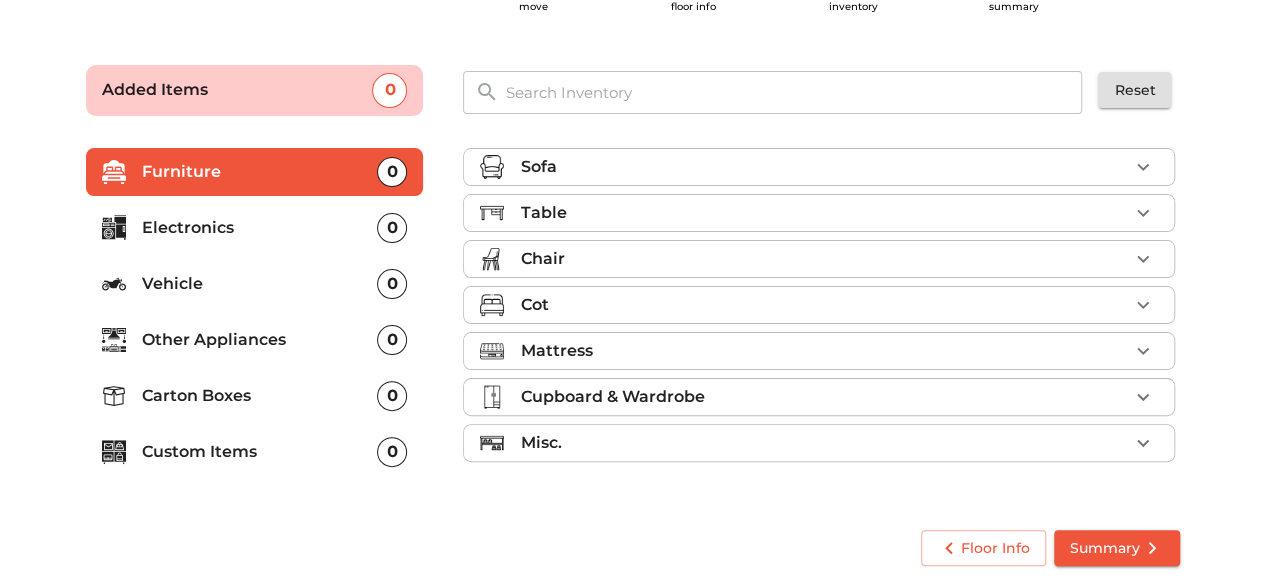 click on "Mattress" at bounding box center (556, 351) 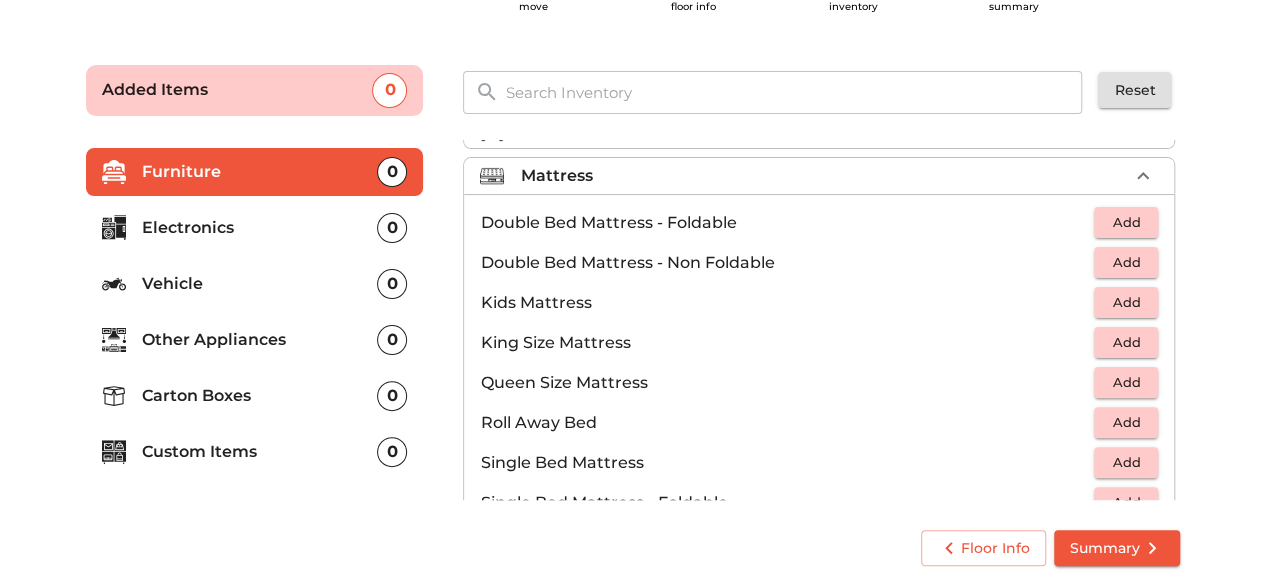 scroll, scrollTop: 183, scrollLeft: 0, axis: vertical 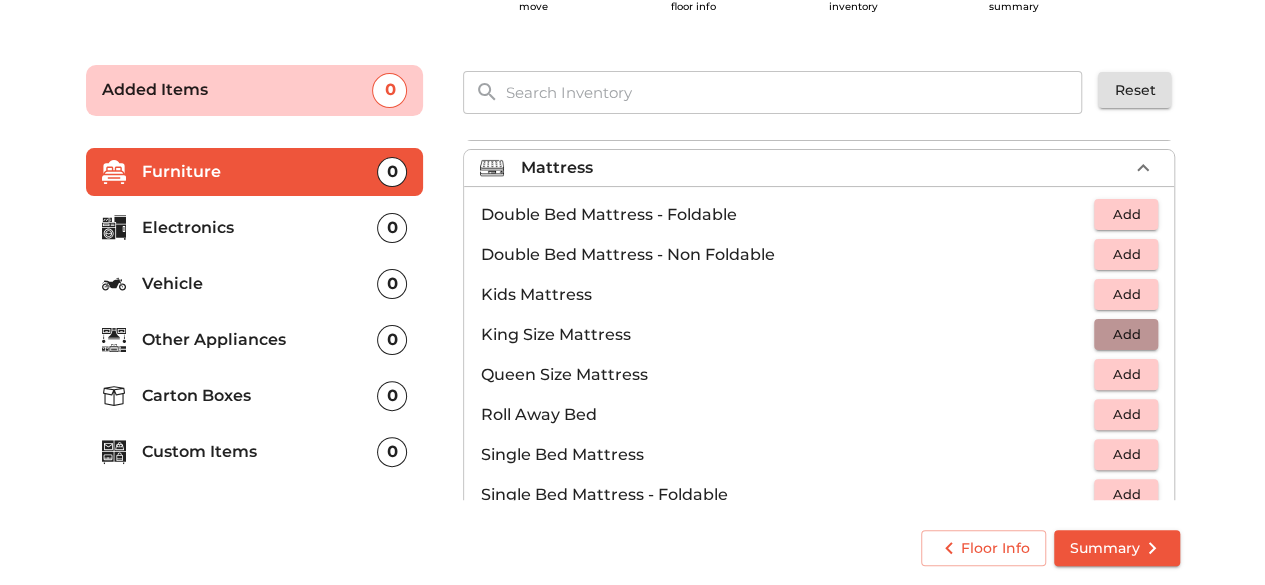 click on "Add" at bounding box center [1126, 334] 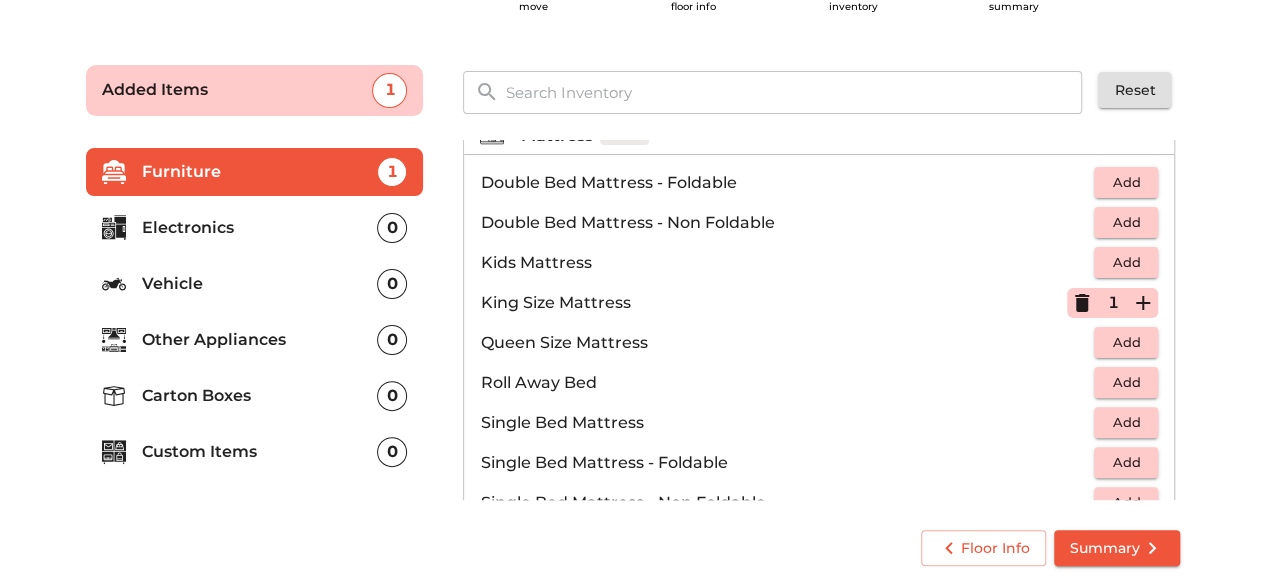 scroll, scrollTop: 390, scrollLeft: 0, axis: vertical 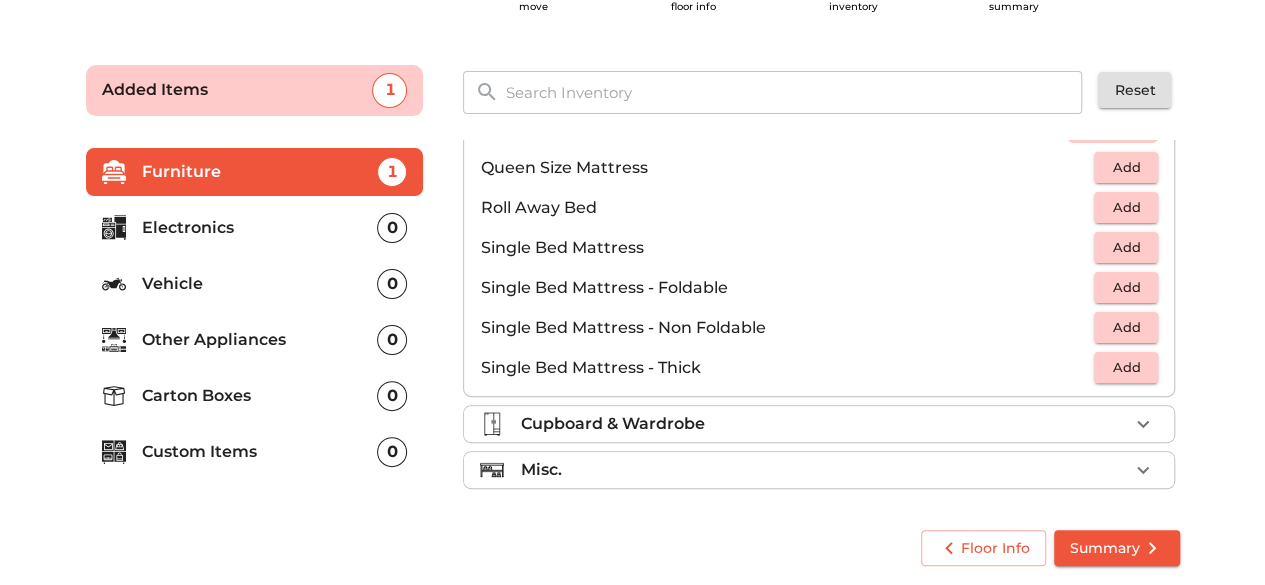 click on "Cupboard & Wardrobe" at bounding box center [612, 424] 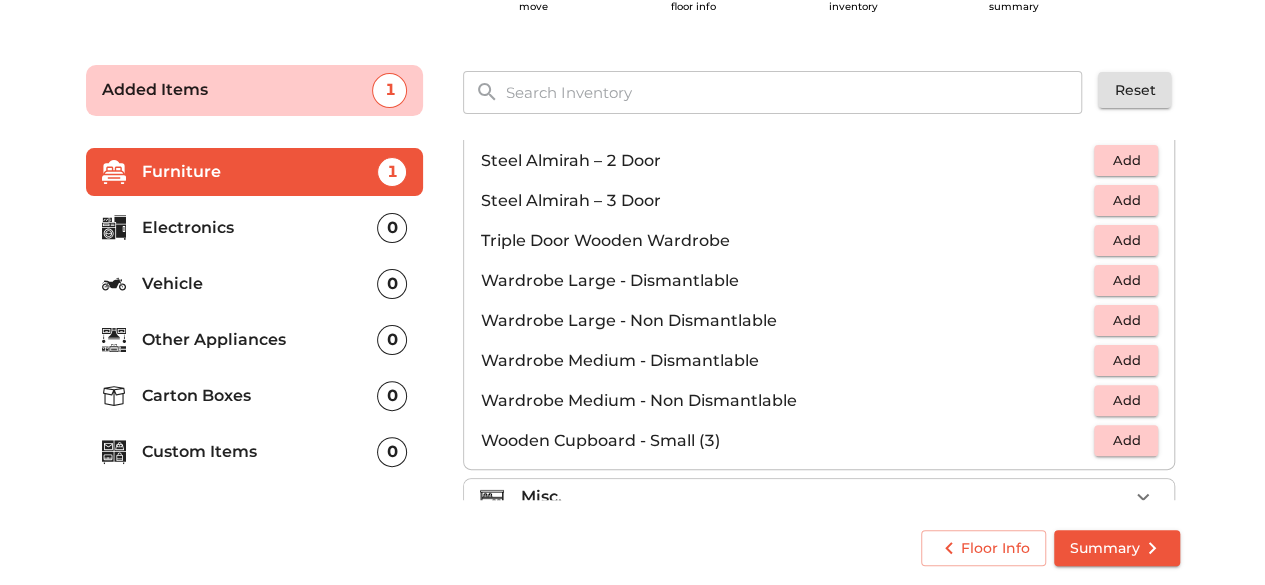 scroll, scrollTop: 642, scrollLeft: 0, axis: vertical 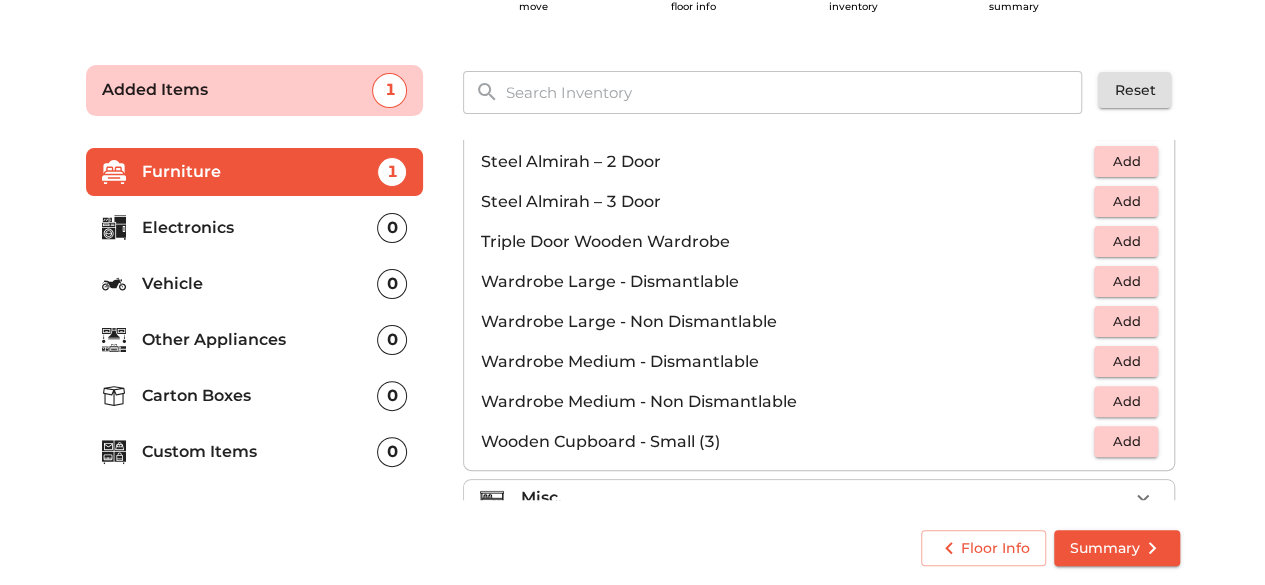 click on "Add" at bounding box center (1126, 321) 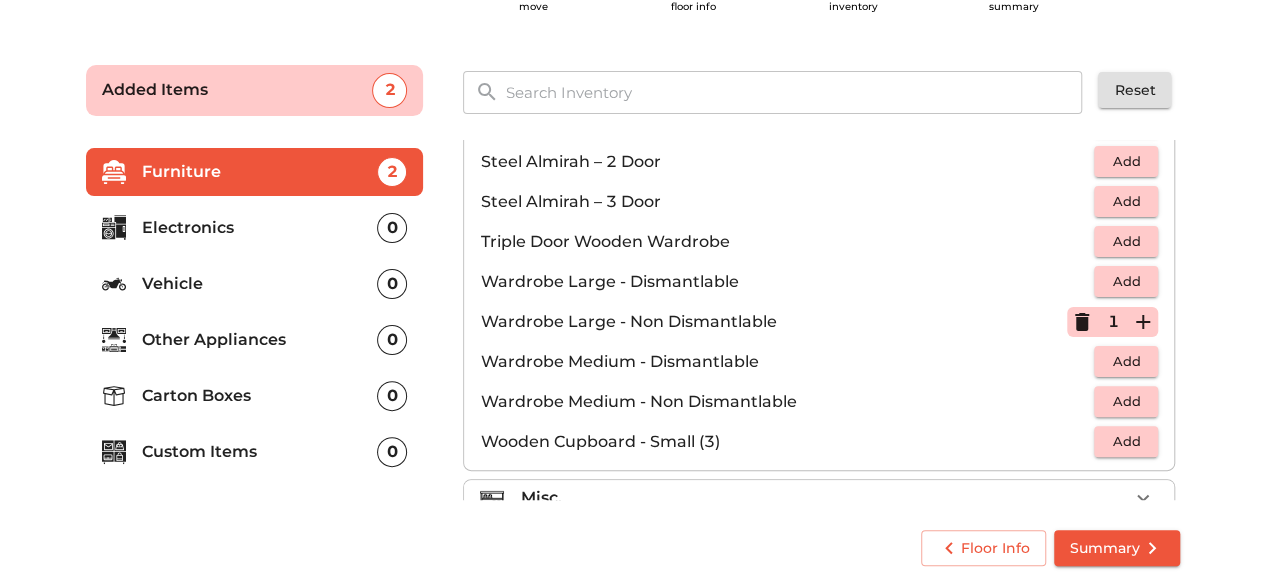 scroll, scrollTop: 670, scrollLeft: 0, axis: vertical 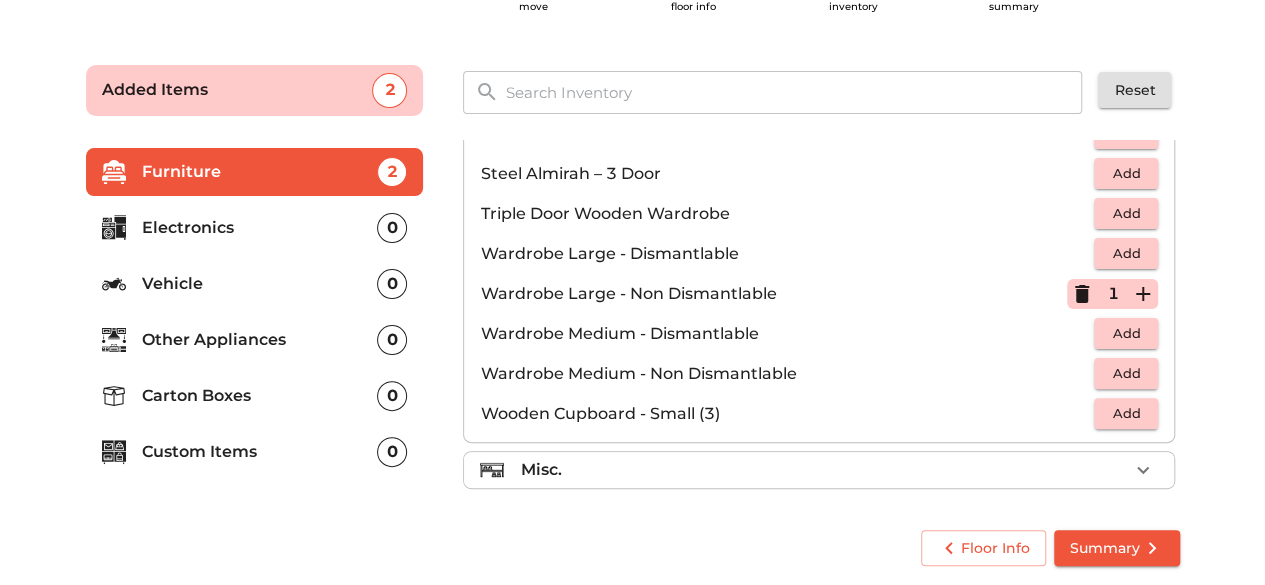 click on "Summary" at bounding box center (1117, 548) 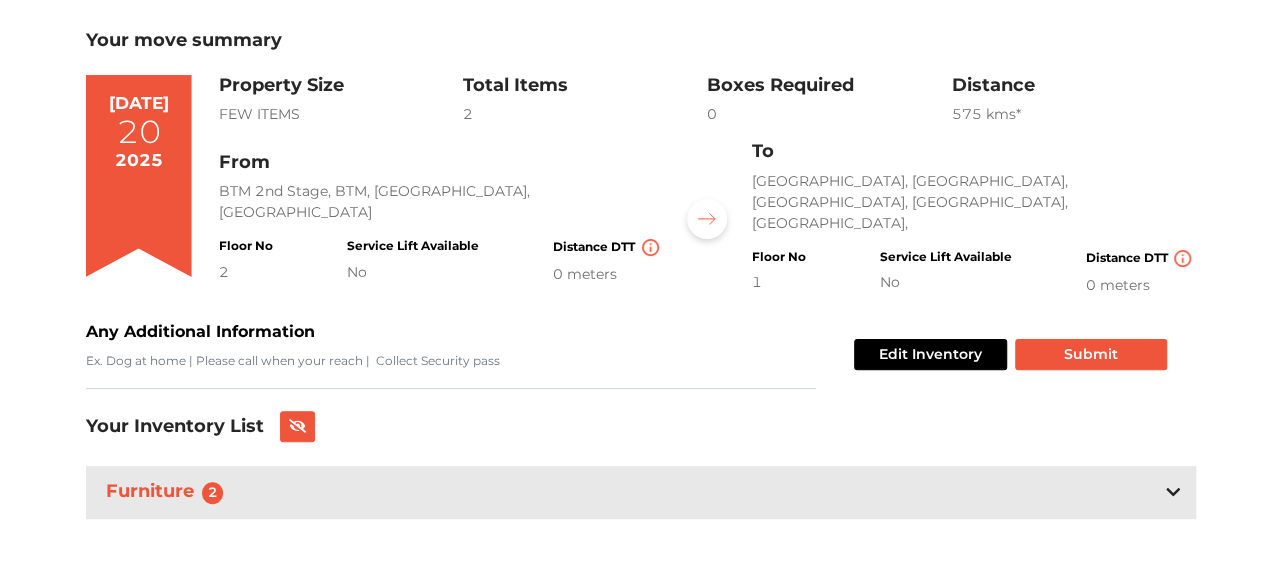 scroll, scrollTop: 108, scrollLeft: 0, axis: vertical 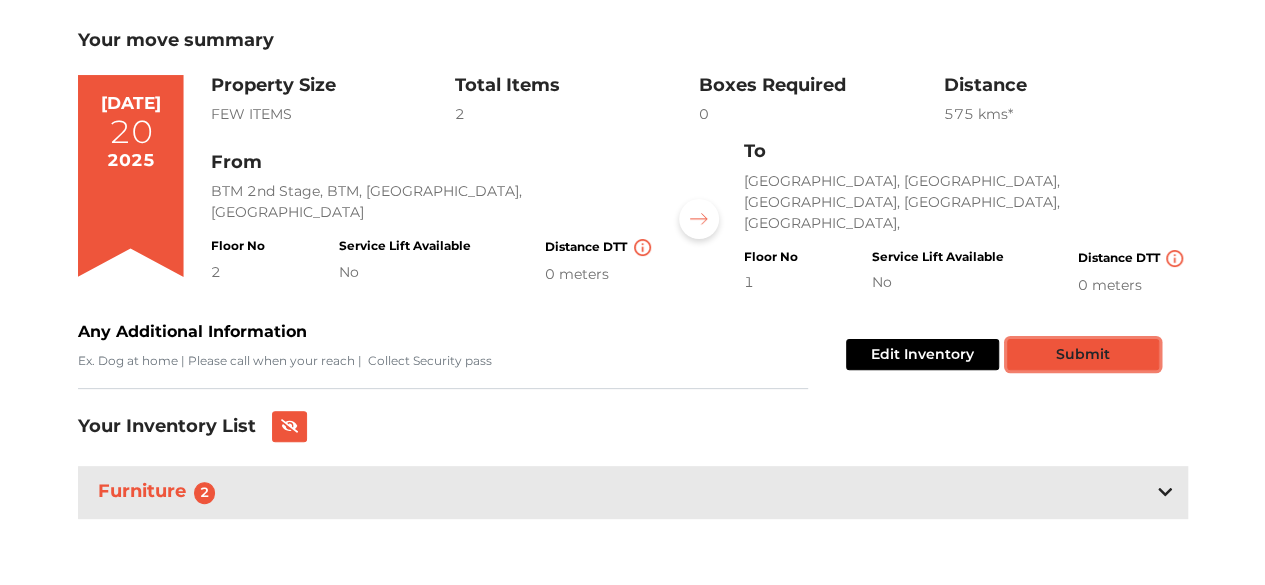 click on "Submit" at bounding box center (1083, 354) 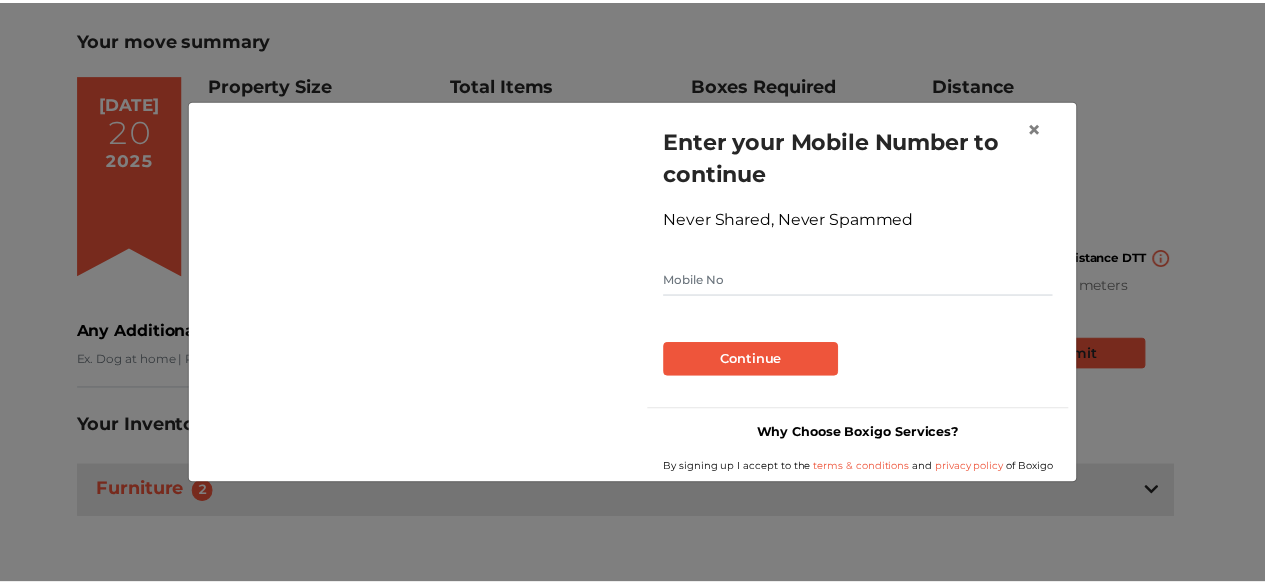 scroll, scrollTop: 0, scrollLeft: 0, axis: both 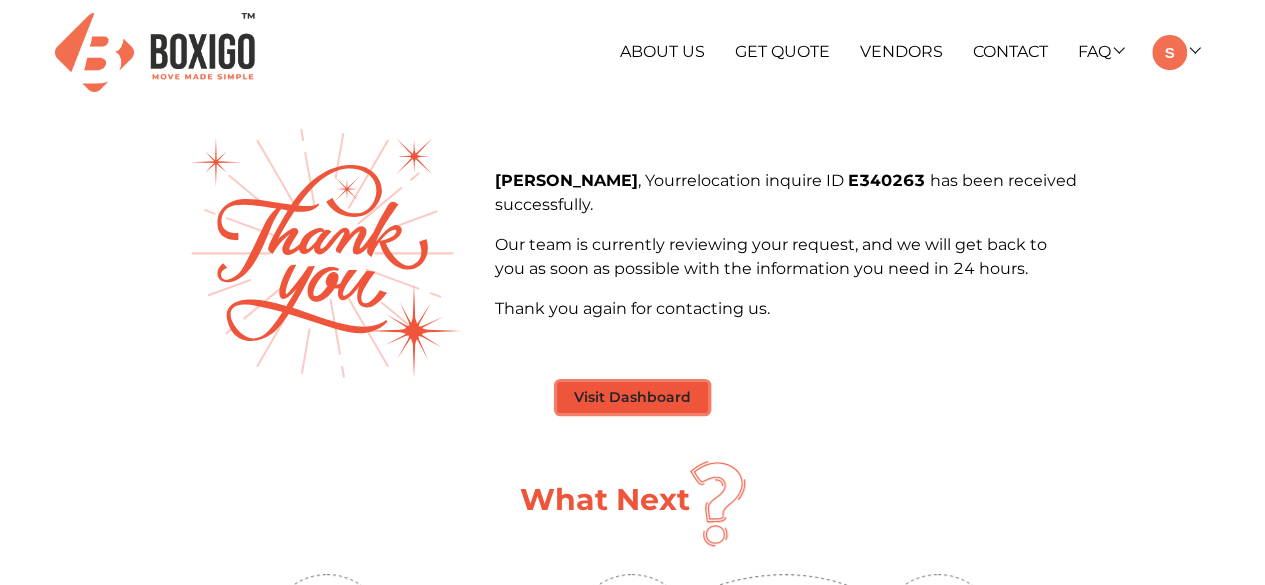 click on "Visit Dashboard" at bounding box center (632, 397) 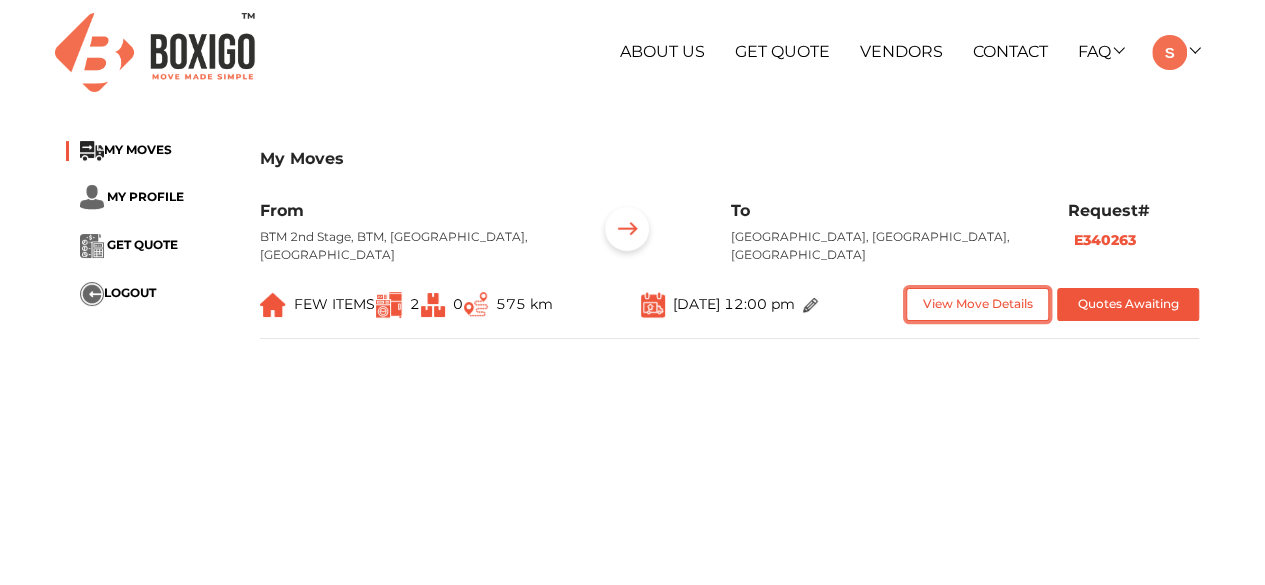 click on "View Move Details" at bounding box center [977, 304] 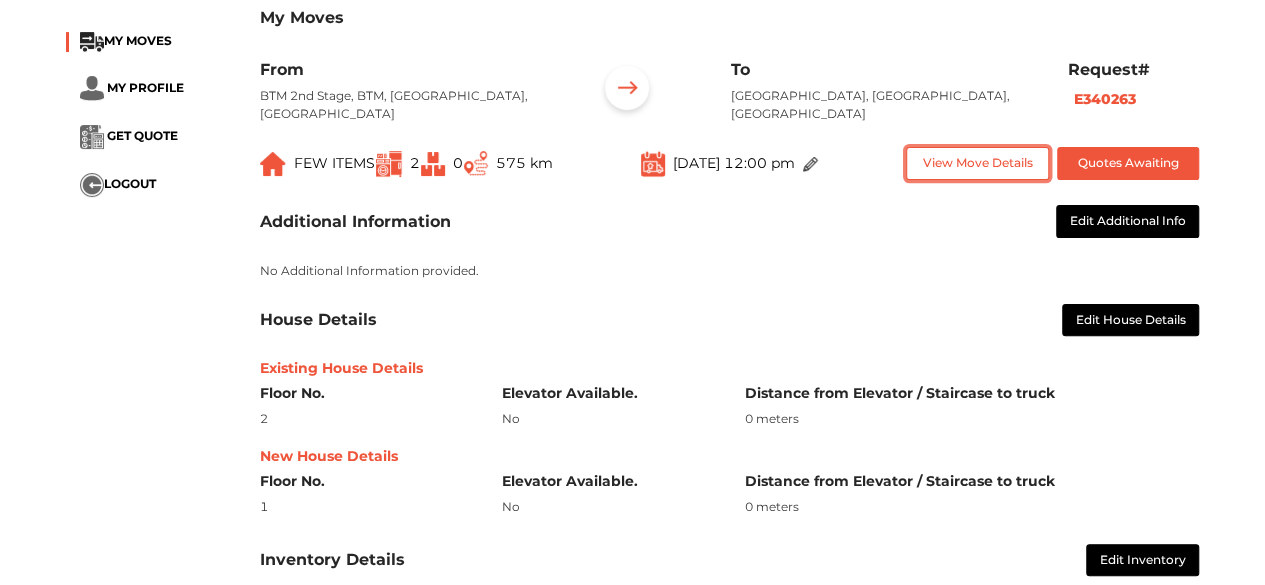 scroll, scrollTop: 214, scrollLeft: 0, axis: vertical 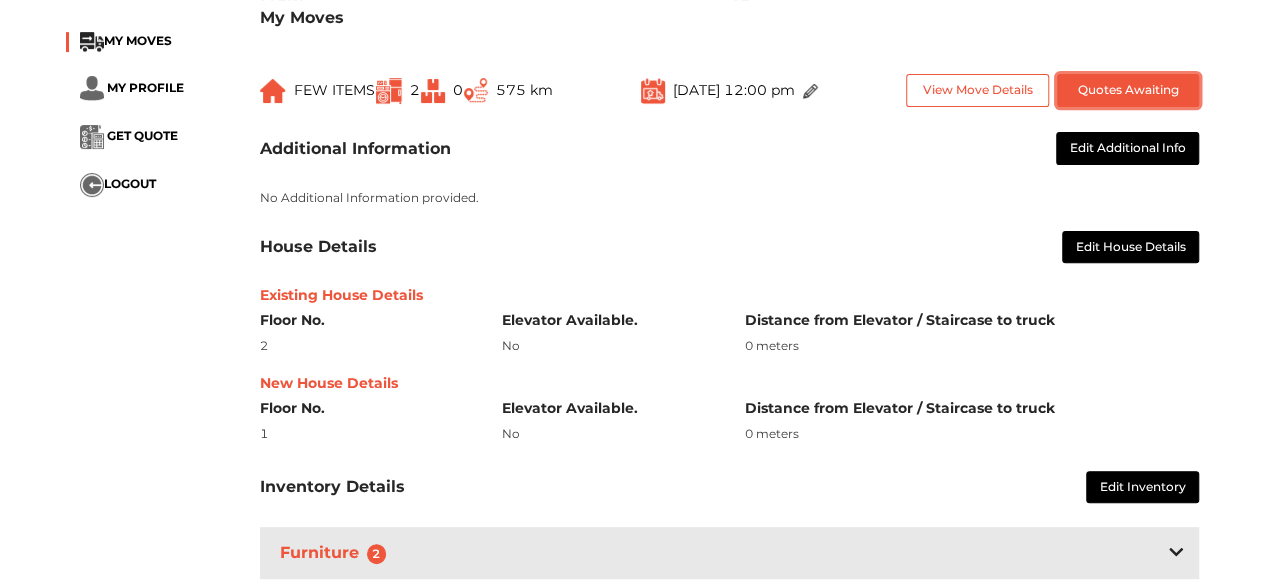 click on "Quotes Awaiting" at bounding box center [1128, 90] 